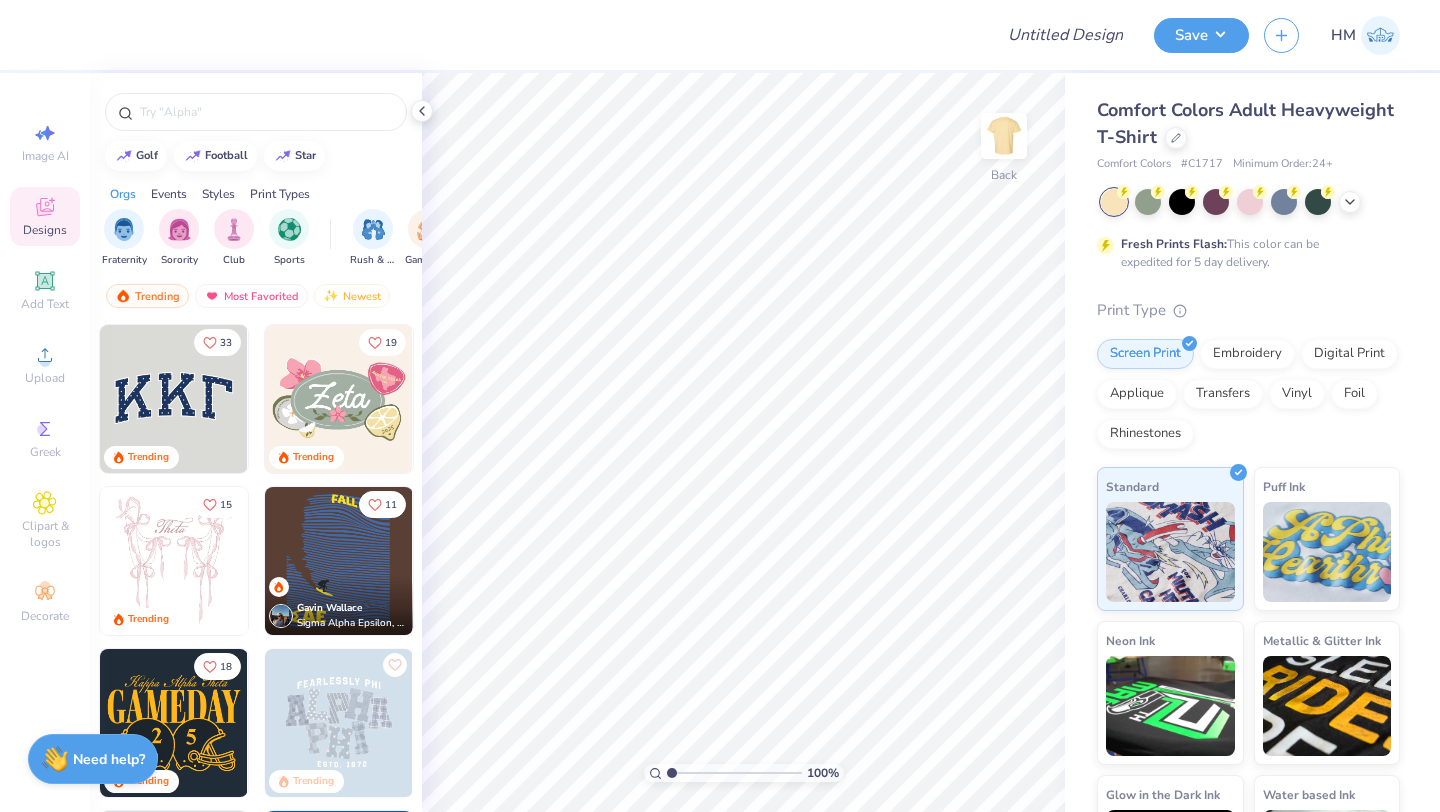 scroll, scrollTop: 0, scrollLeft: 0, axis: both 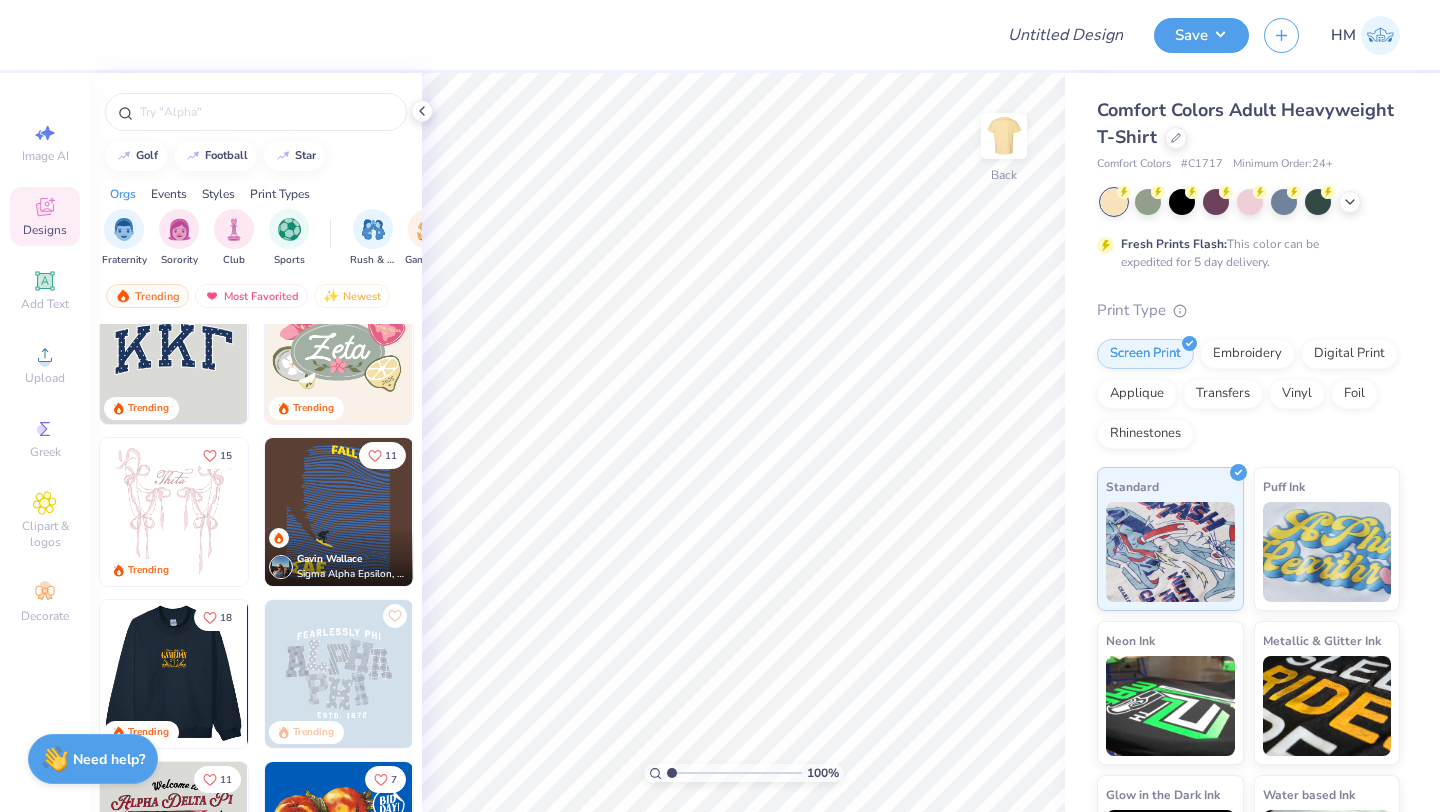 click at bounding box center [26, 674] 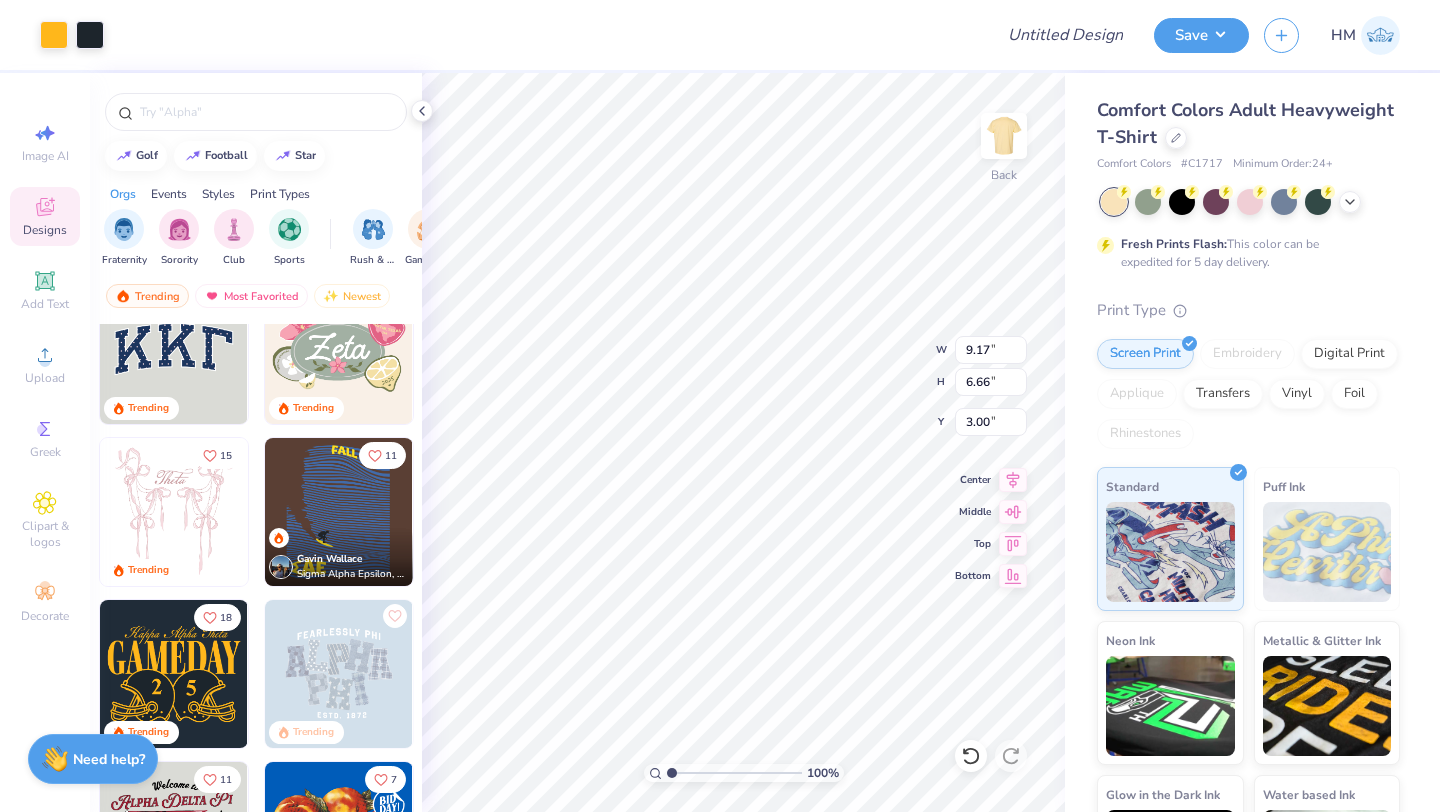 type on "9.17" 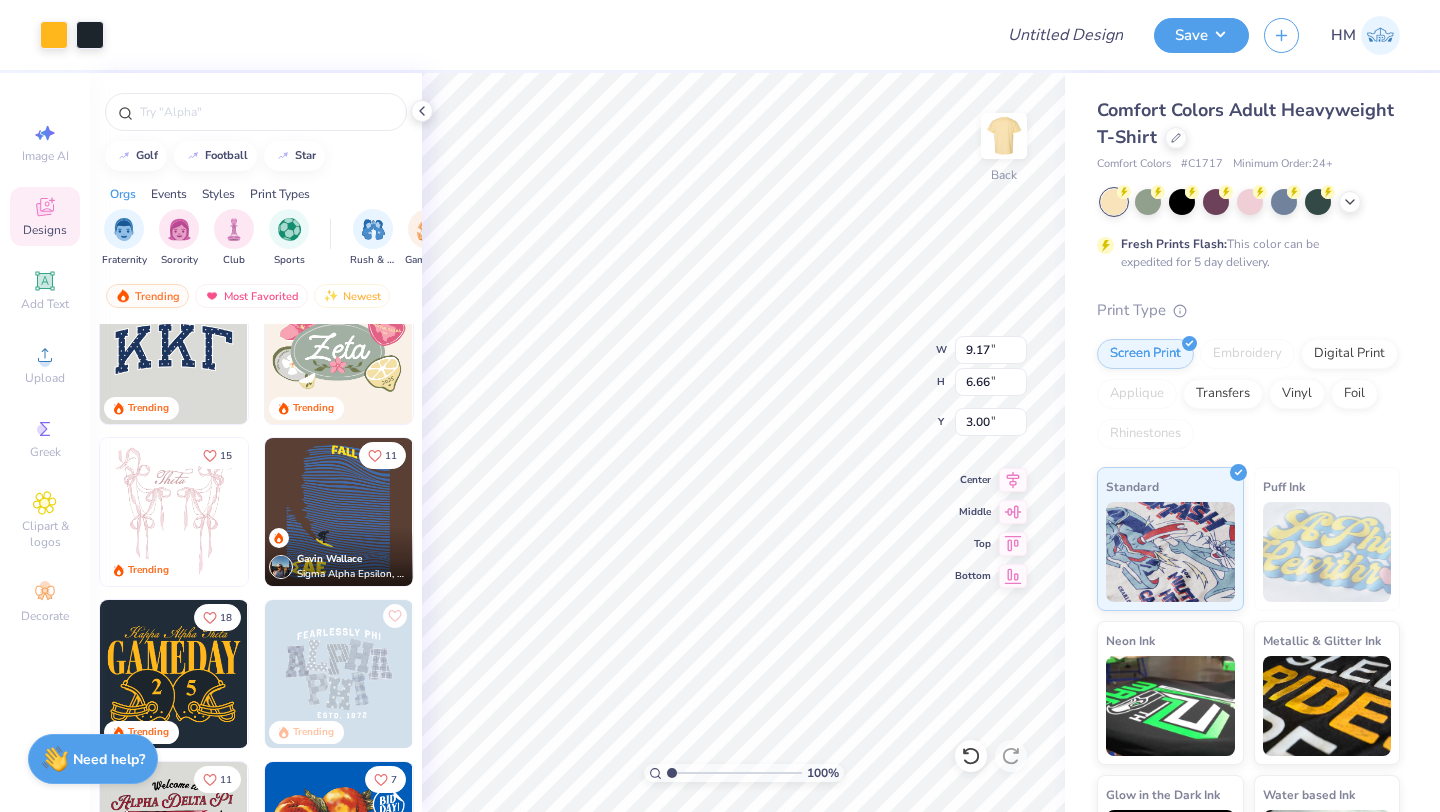 type on "6.66" 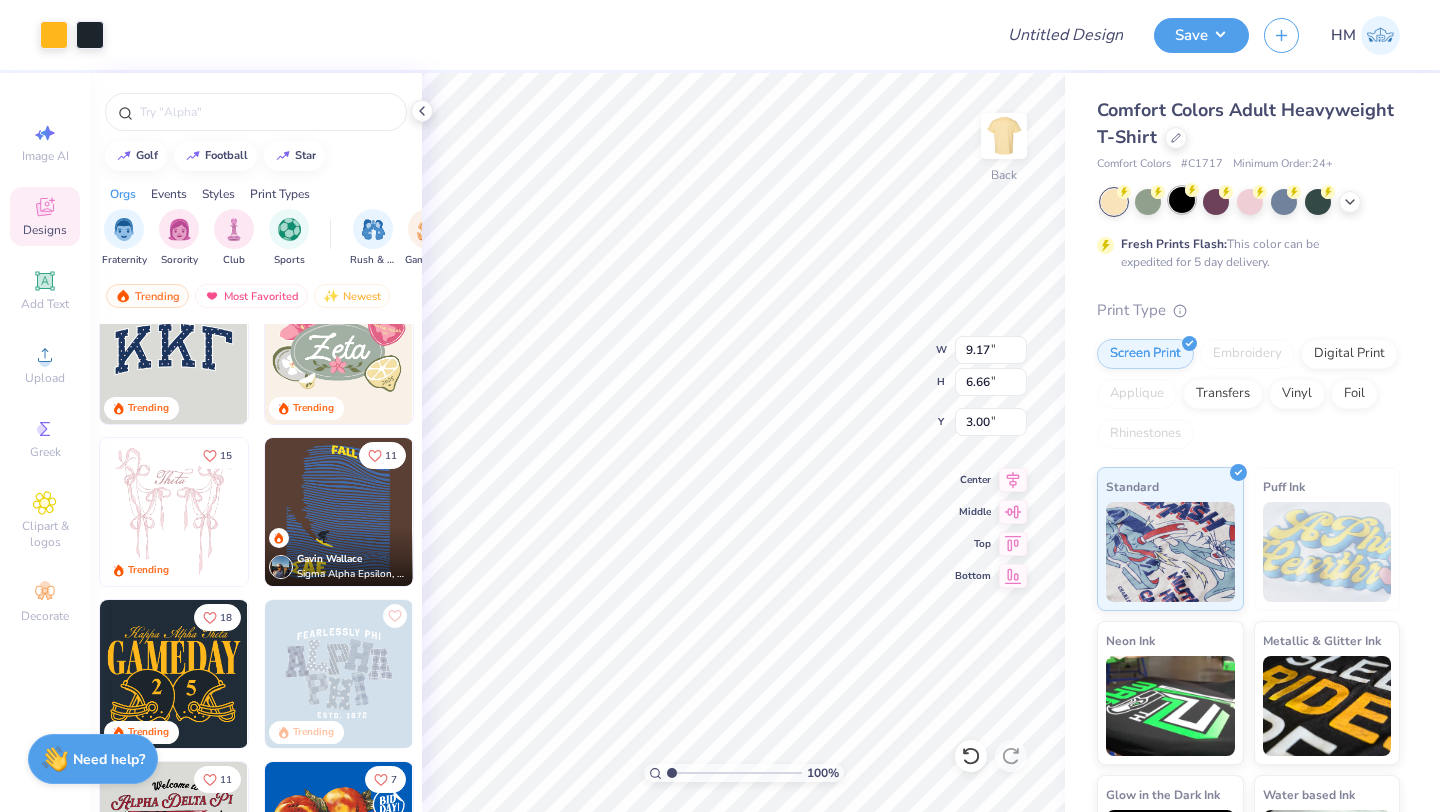 click at bounding box center [1182, 200] 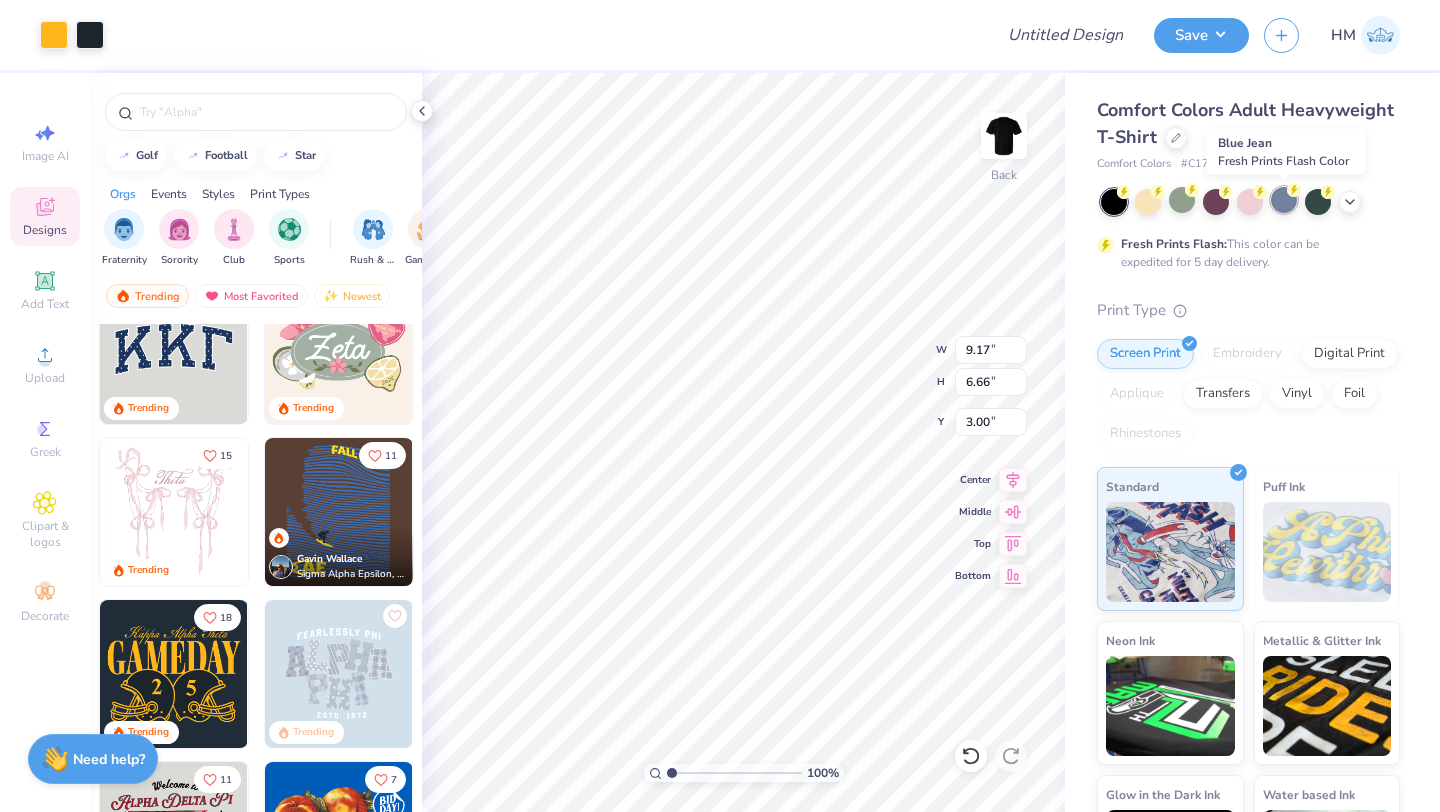 click at bounding box center (1284, 200) 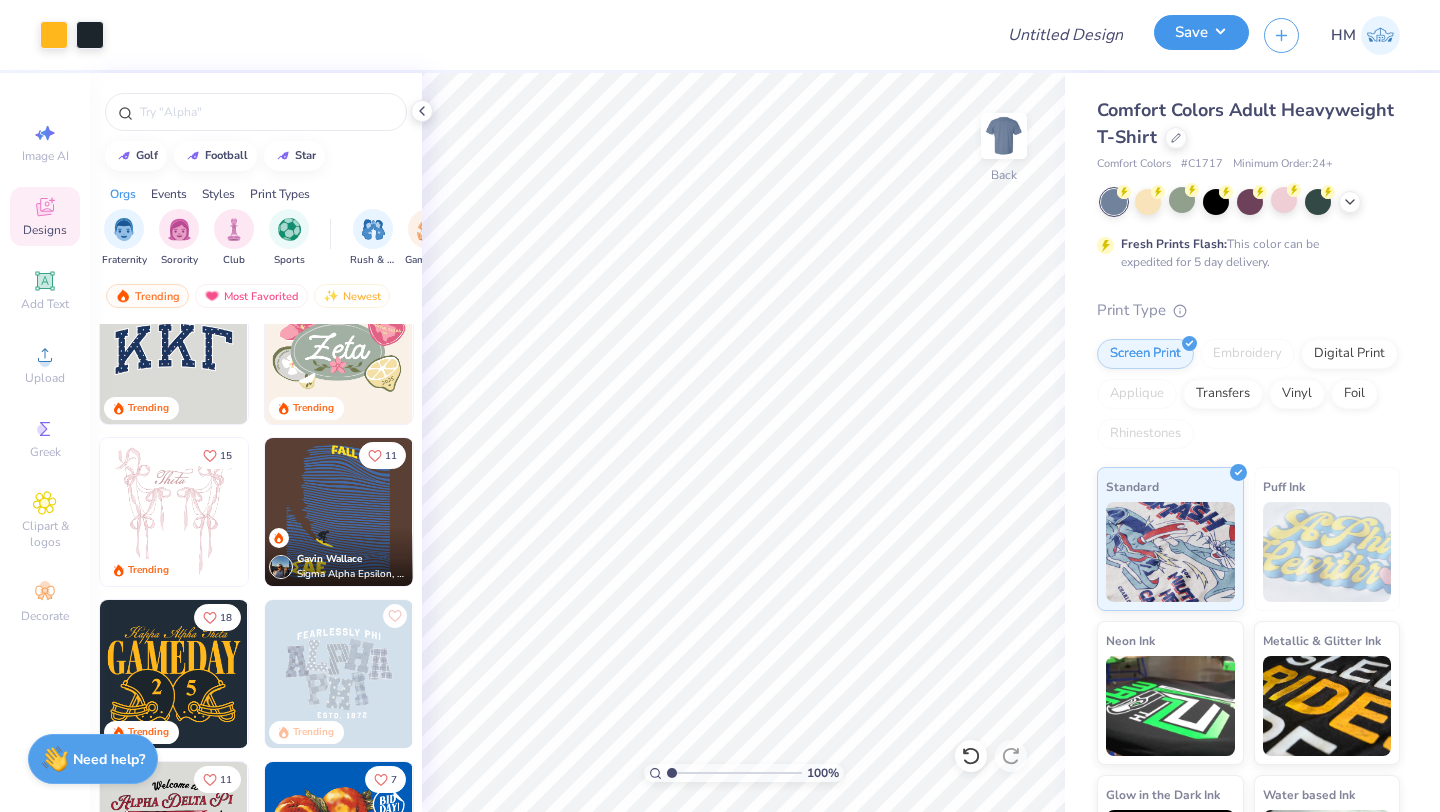 click on "Save" at bounding box center (1201, 32) 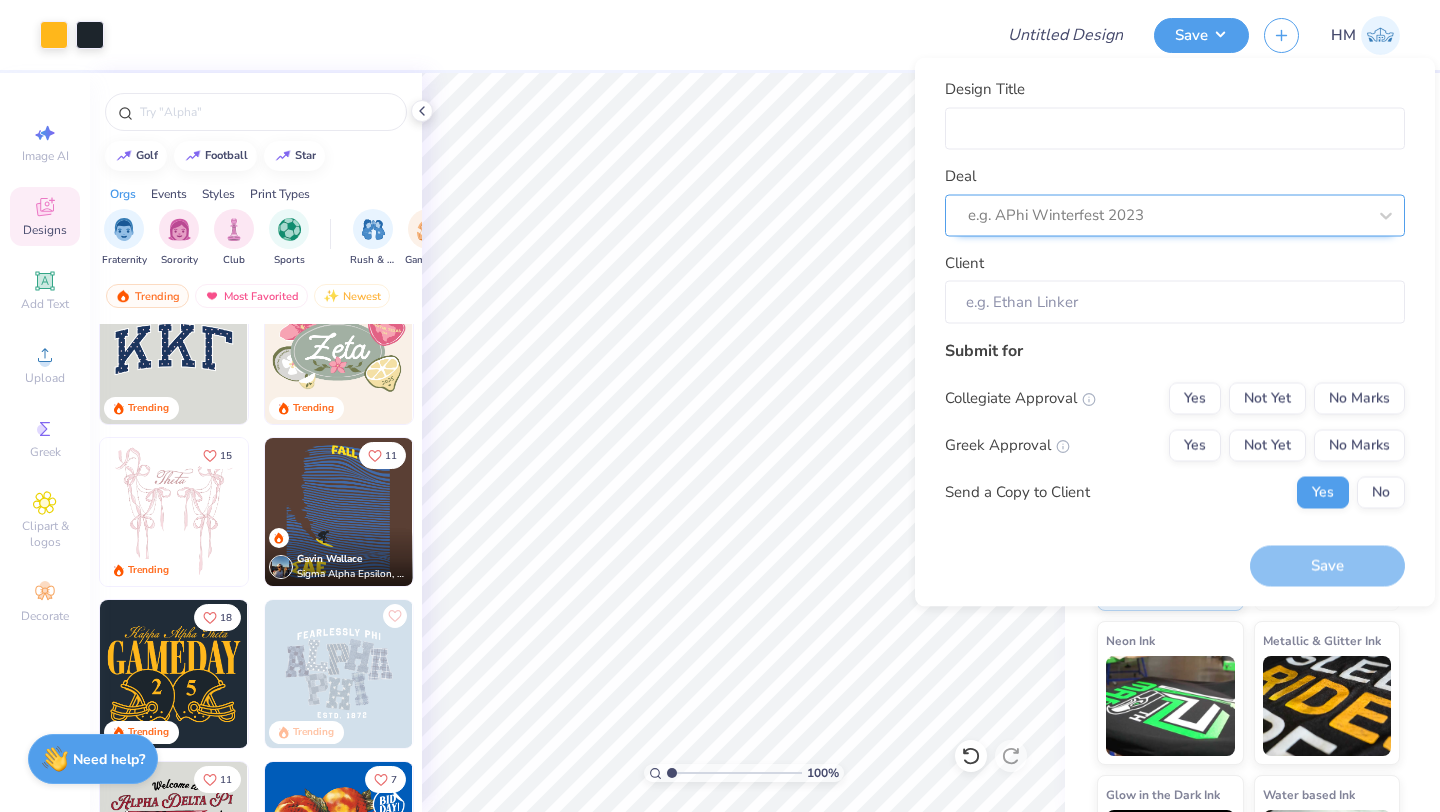 click at bounding box center (1167, 215) 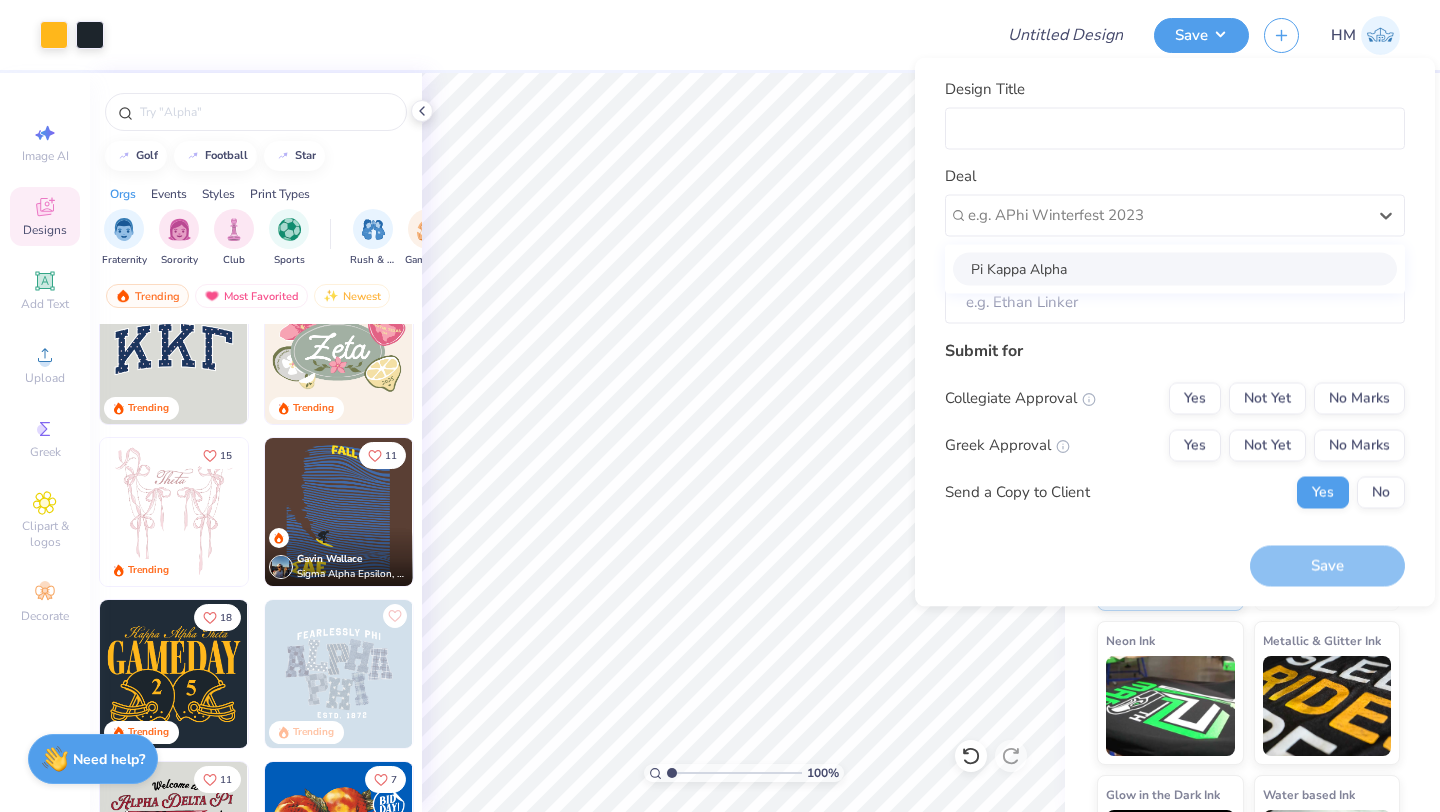 click on "Pi Kappa Alpha" at bounding box center [1175, 268] 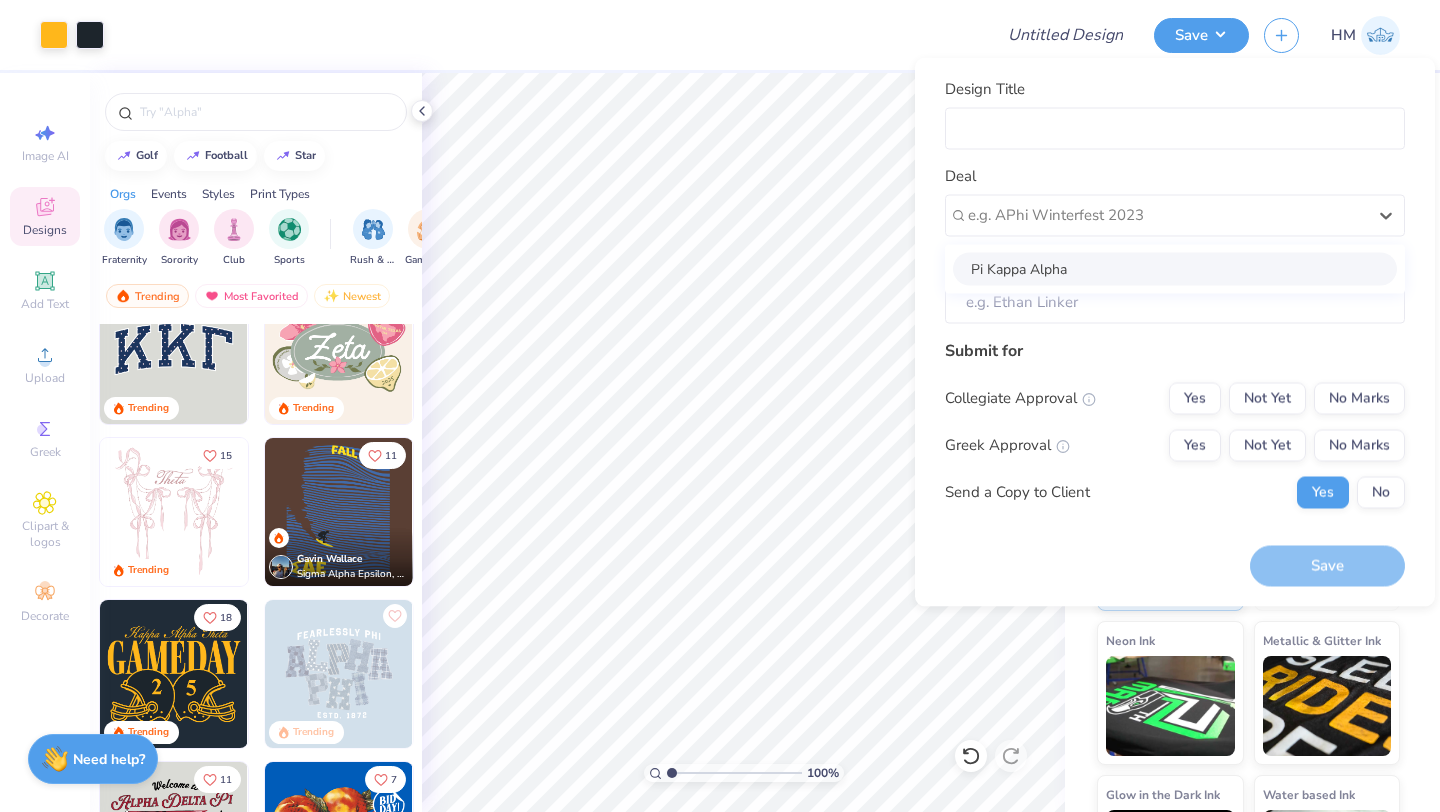 type on "Tover Fiest" 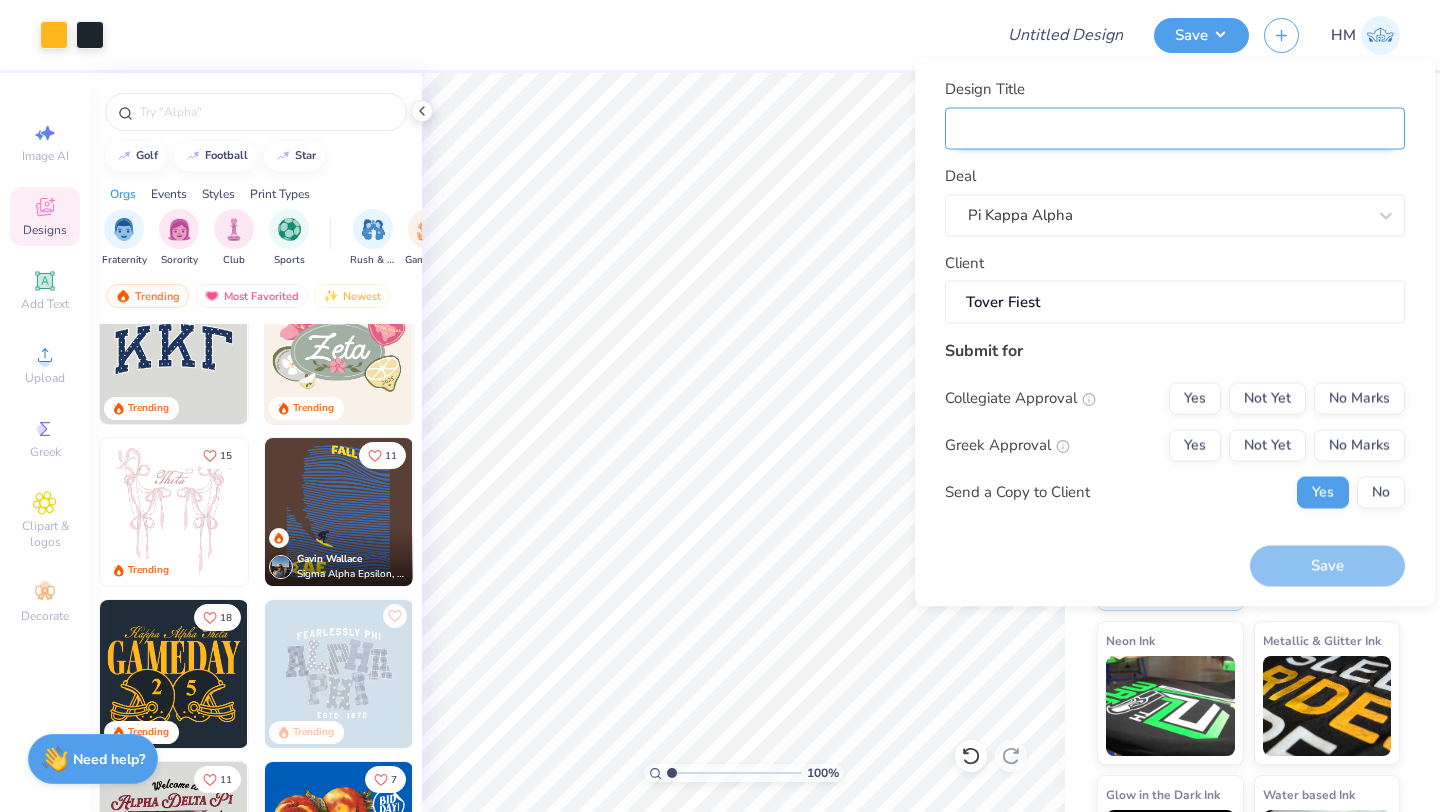 click on "Design Title" at bounding box center (1175, 128) 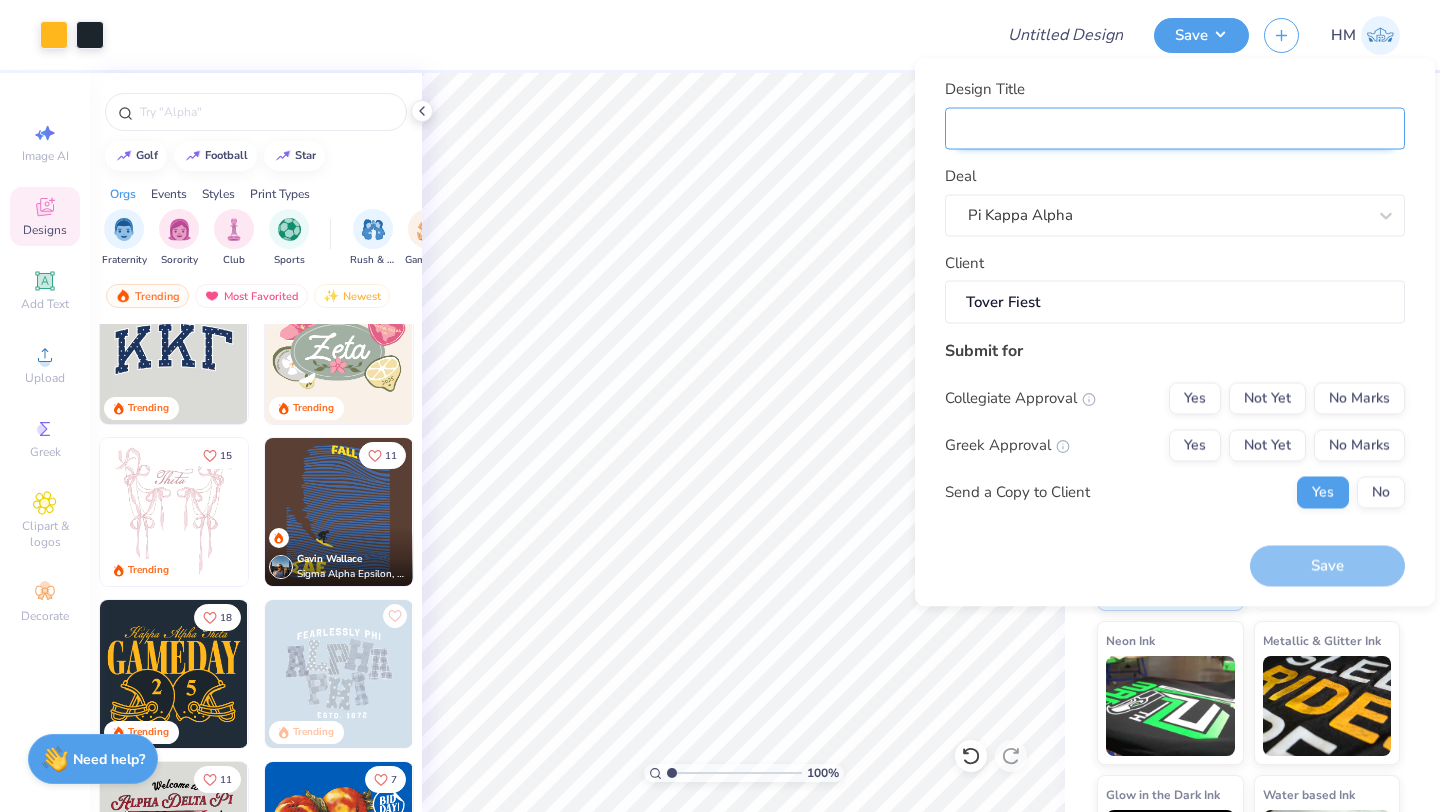 type on "M" 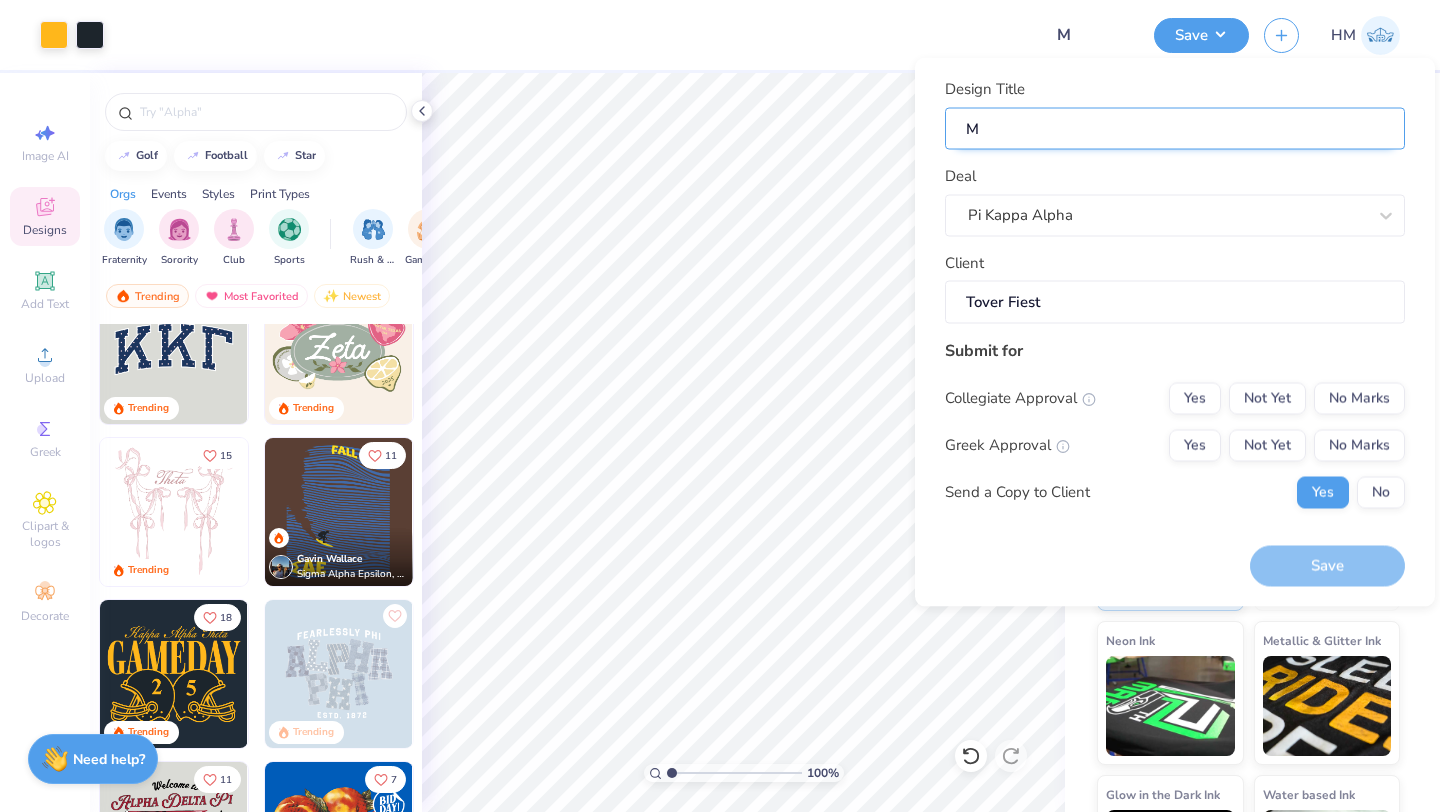 type on "Ma" 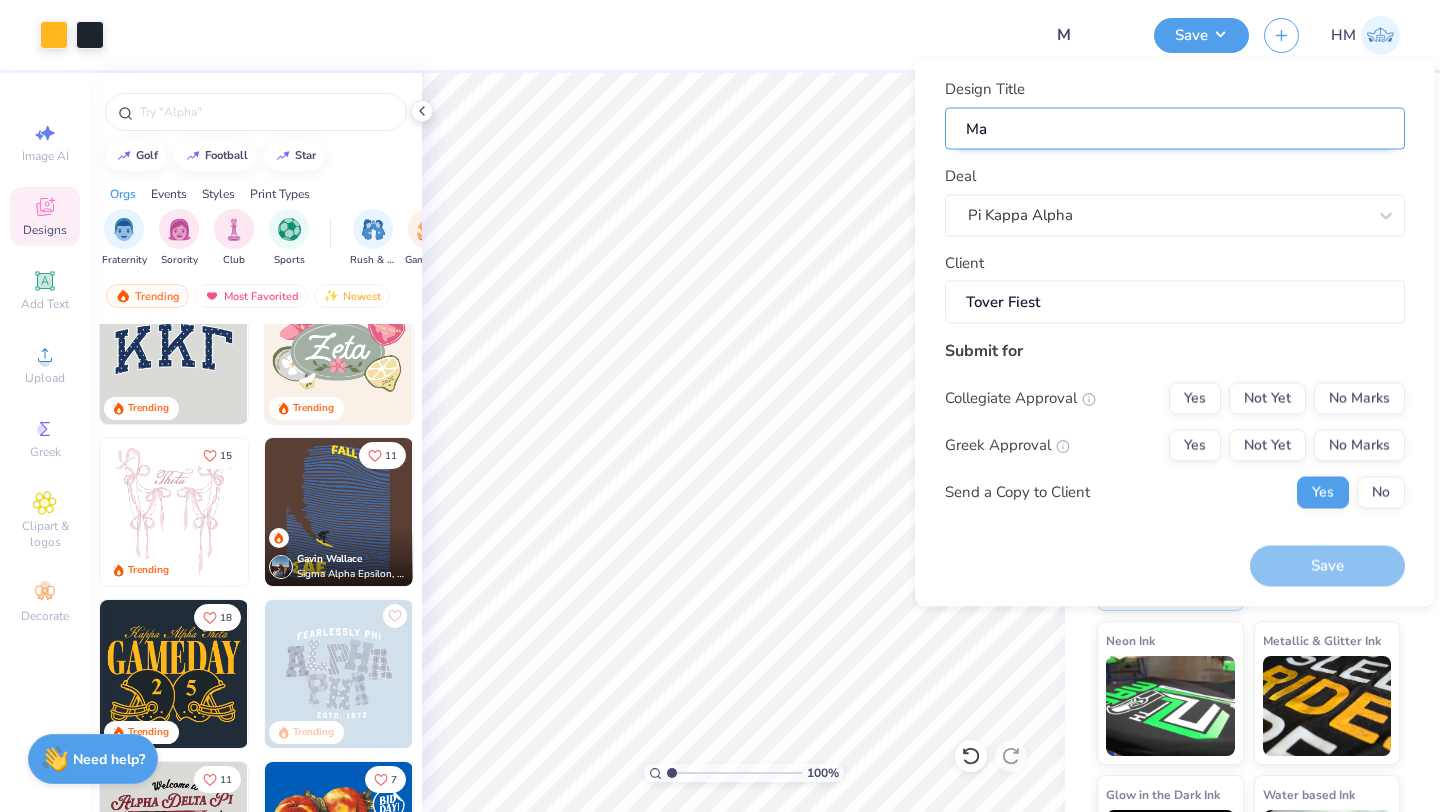 type on "Ma" 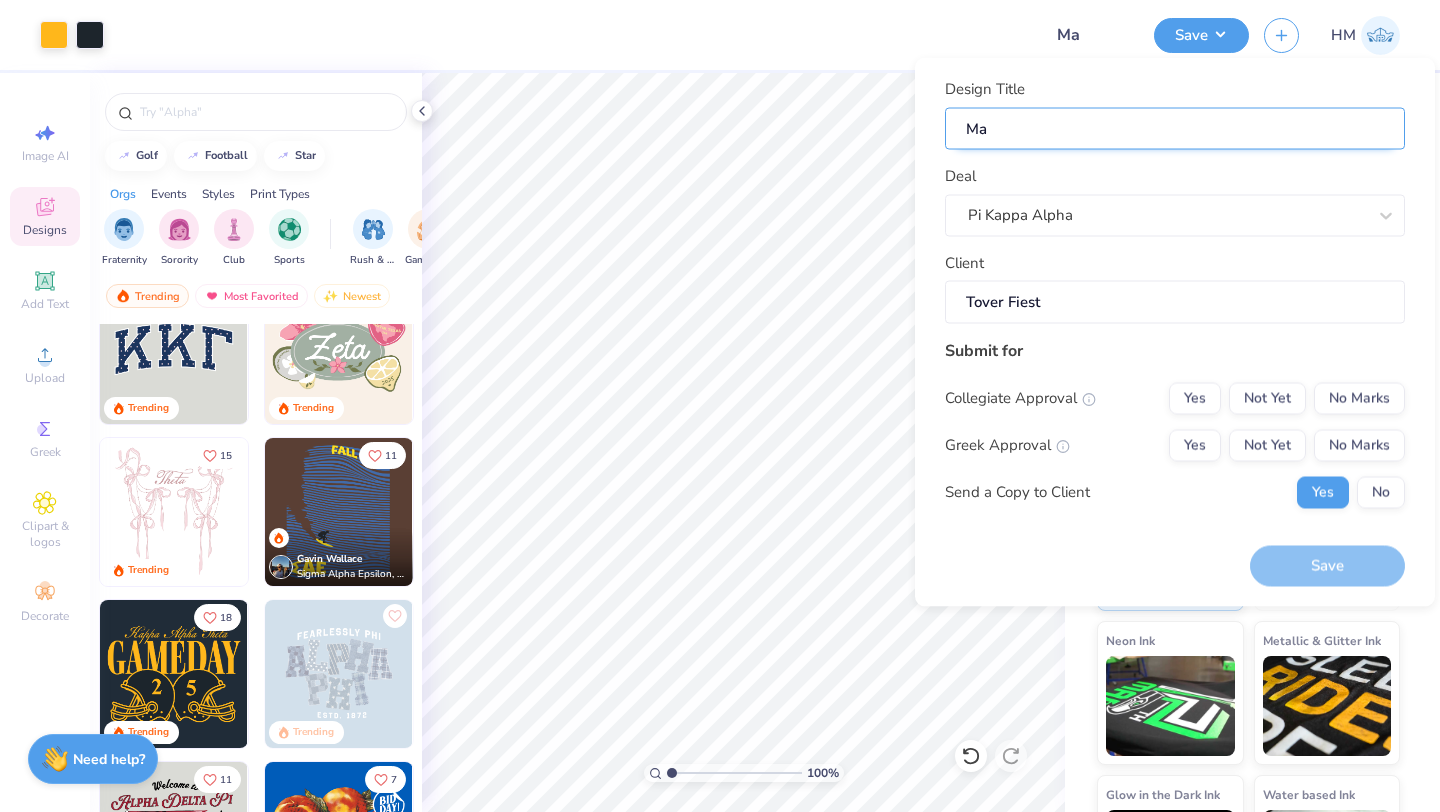 type on "Mak" 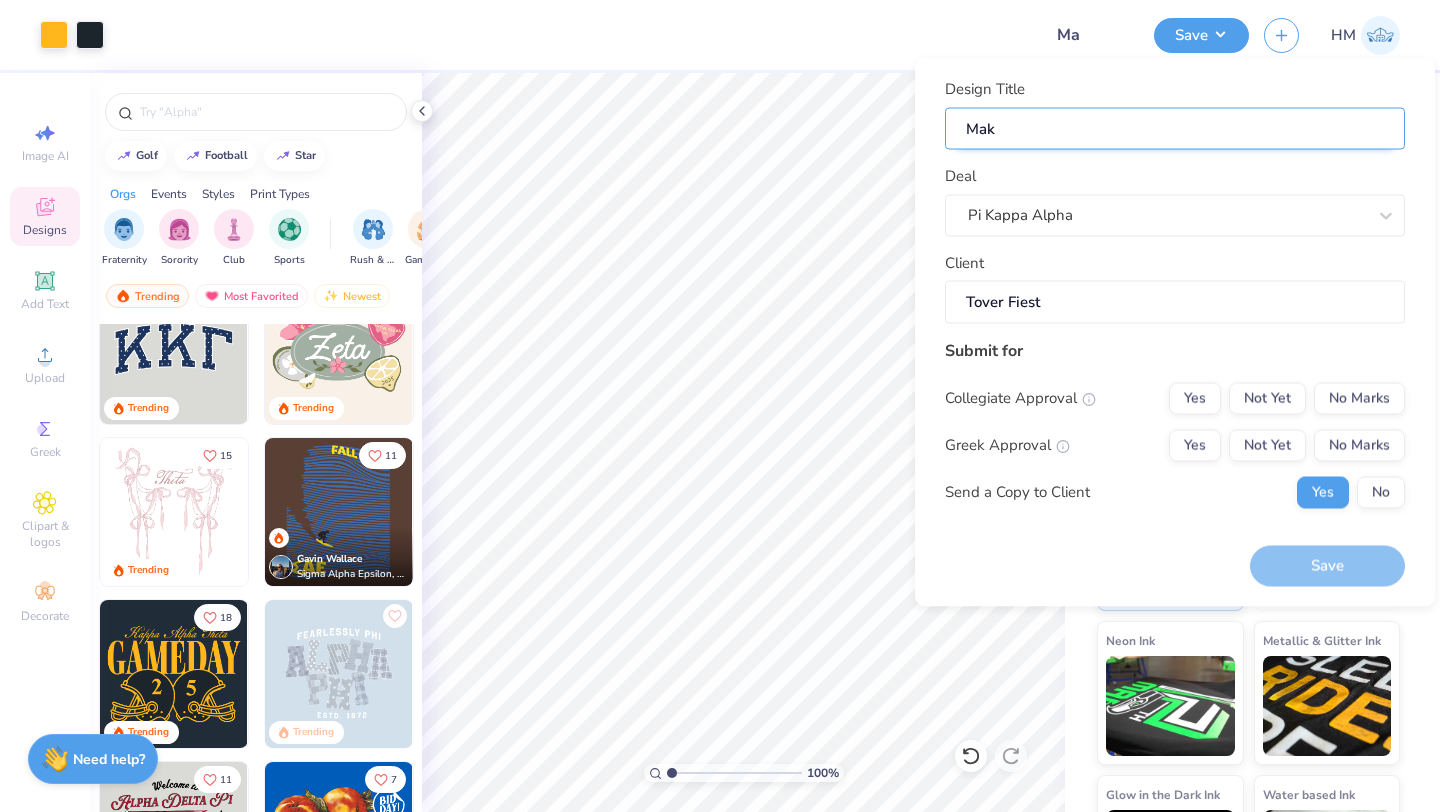 type on "Make" 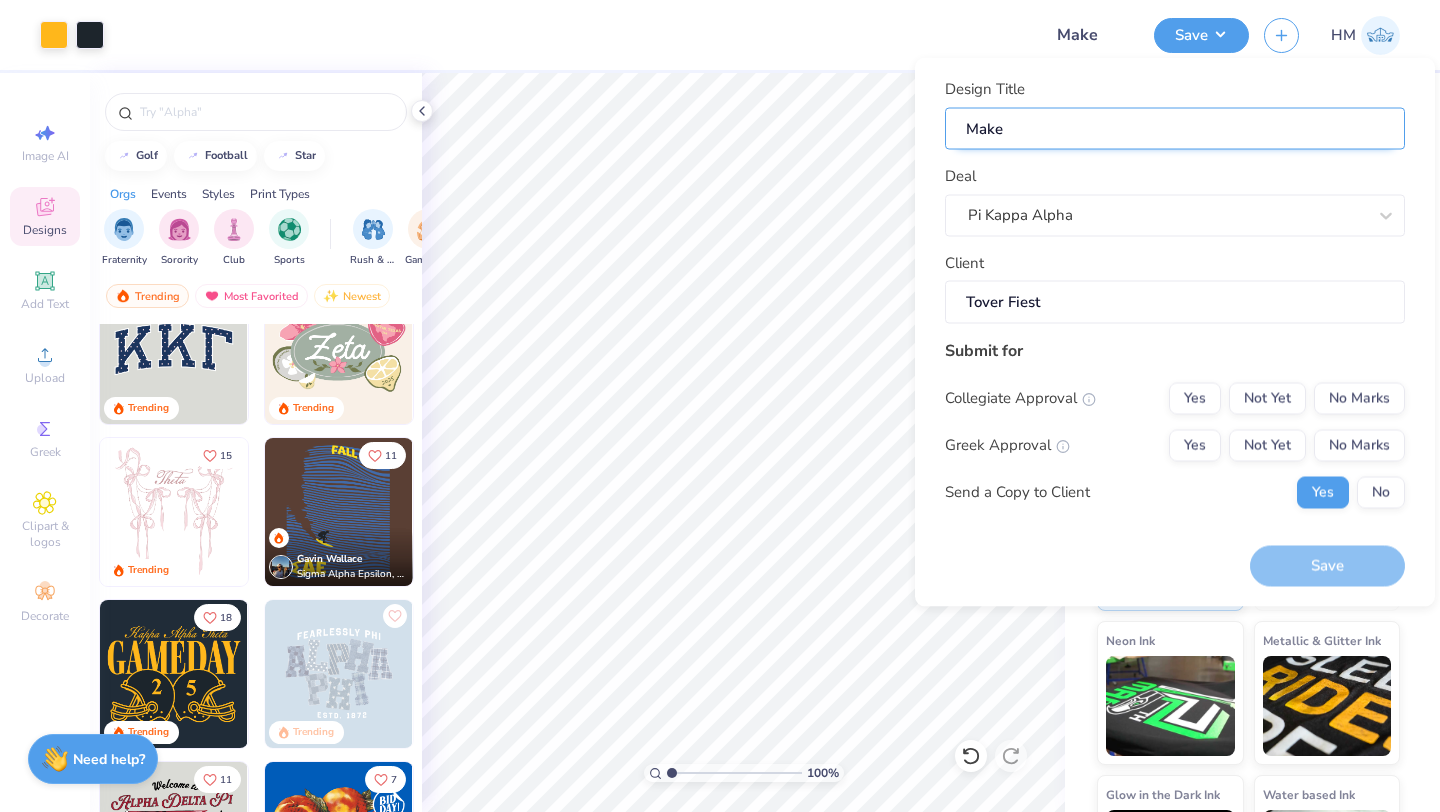 type on "Make" 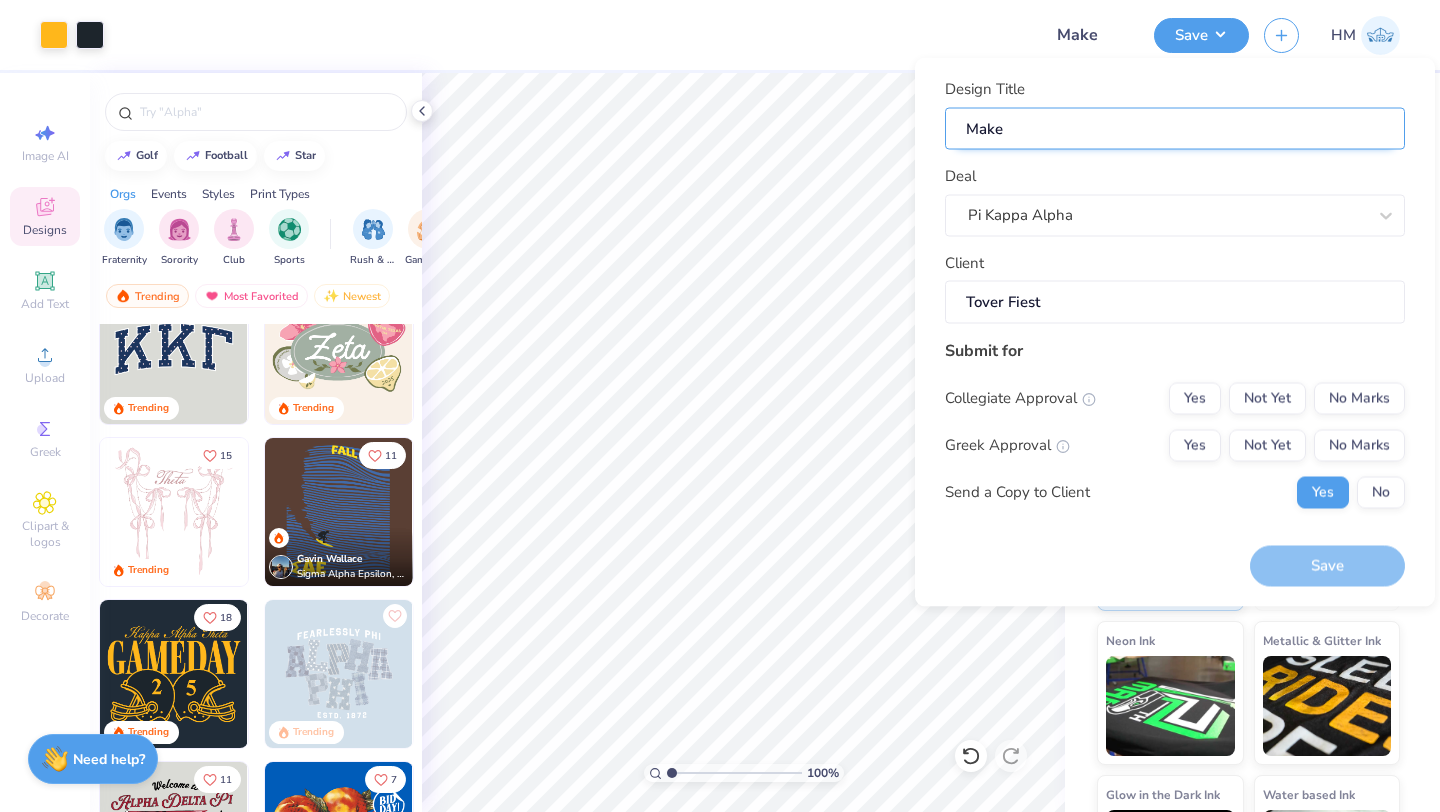 type on "Make u" 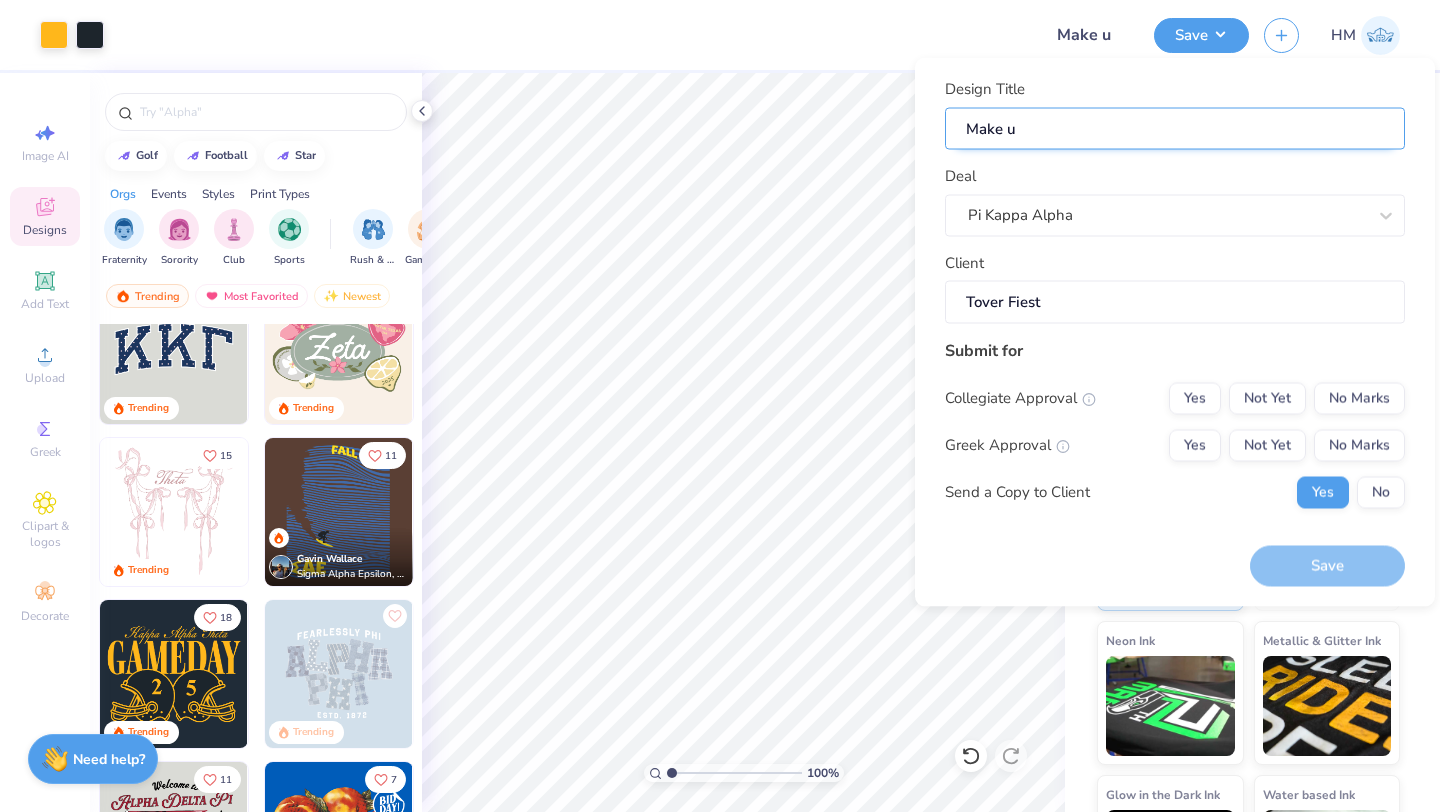 type on "Make up" 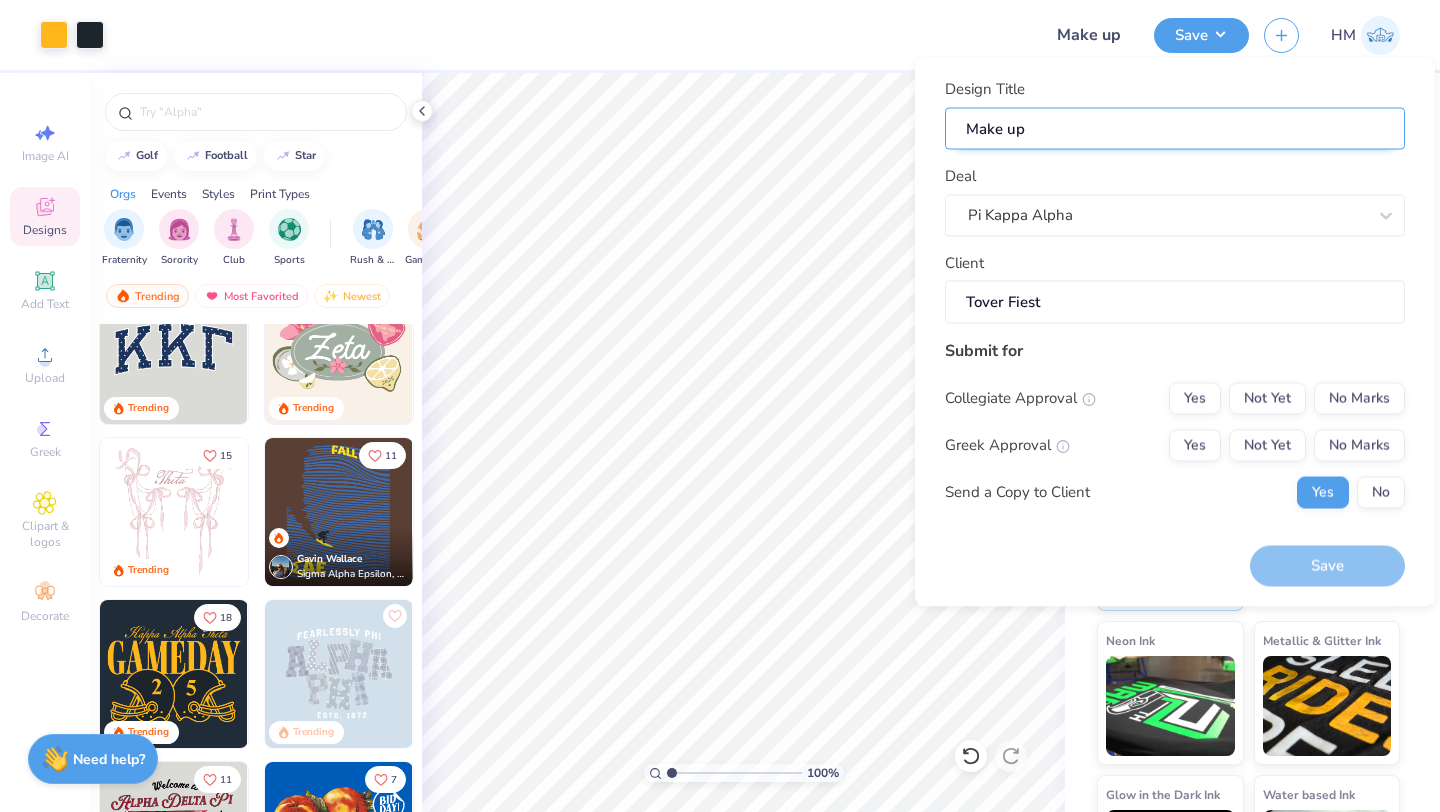 type on "Make up" 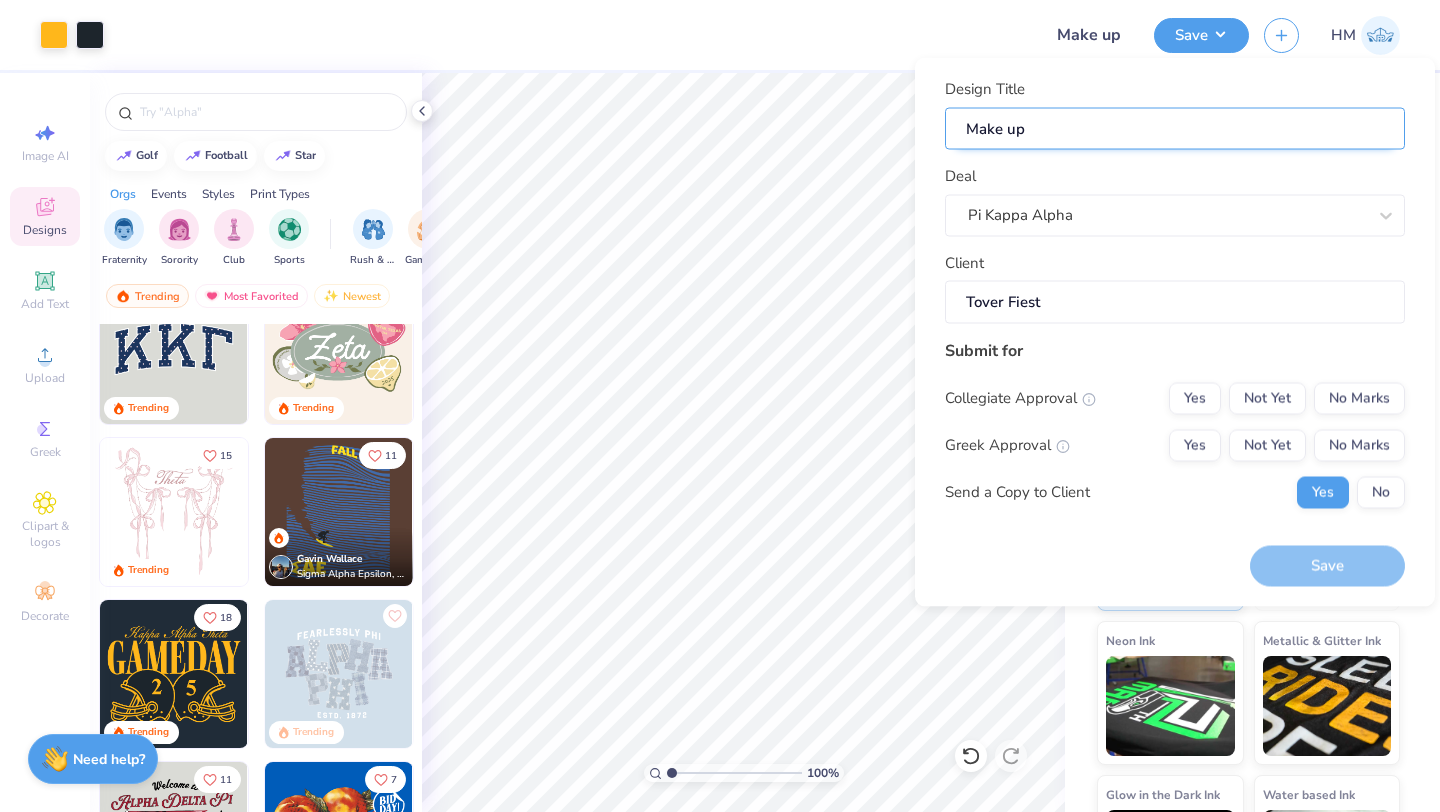 type on "Make up" 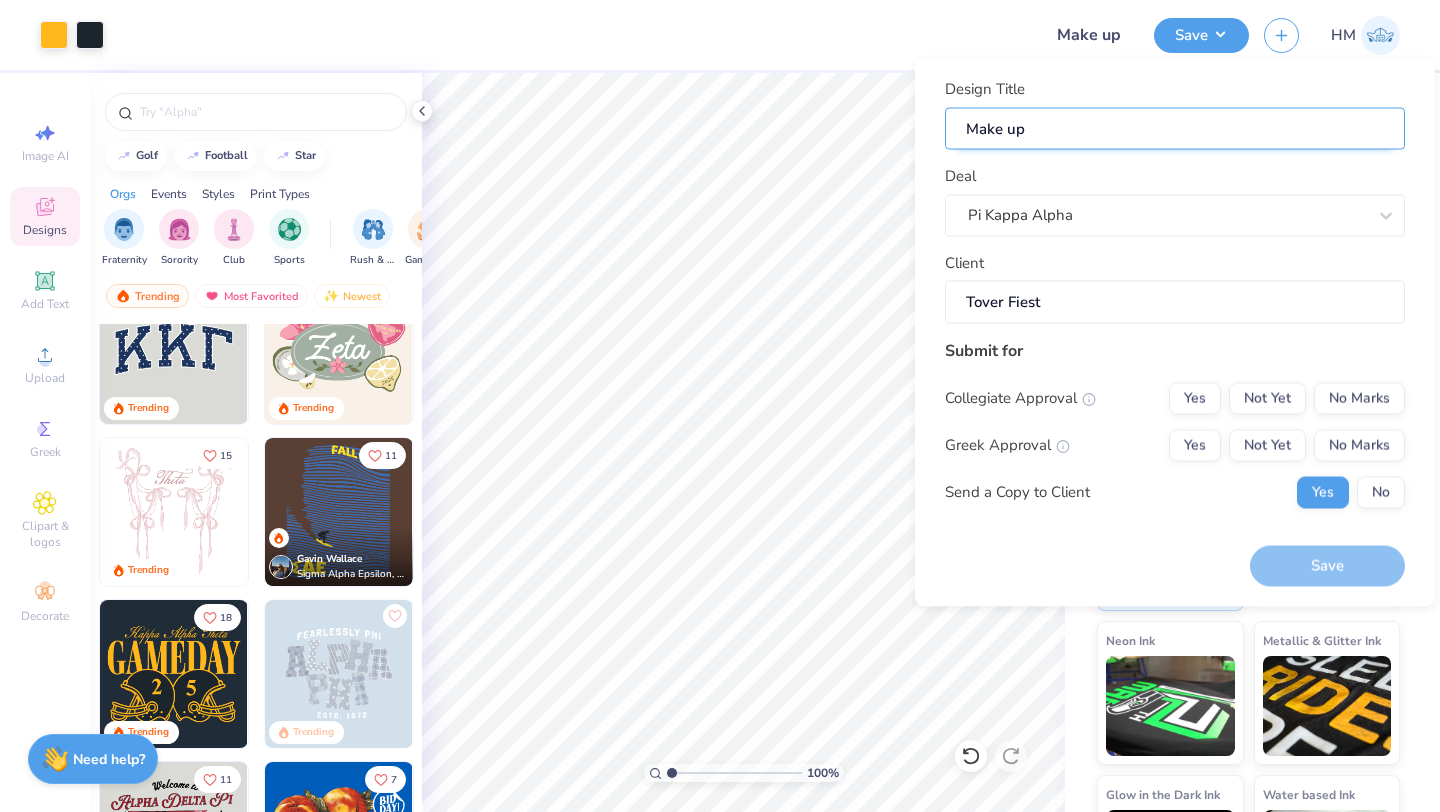 type on "Make up d" 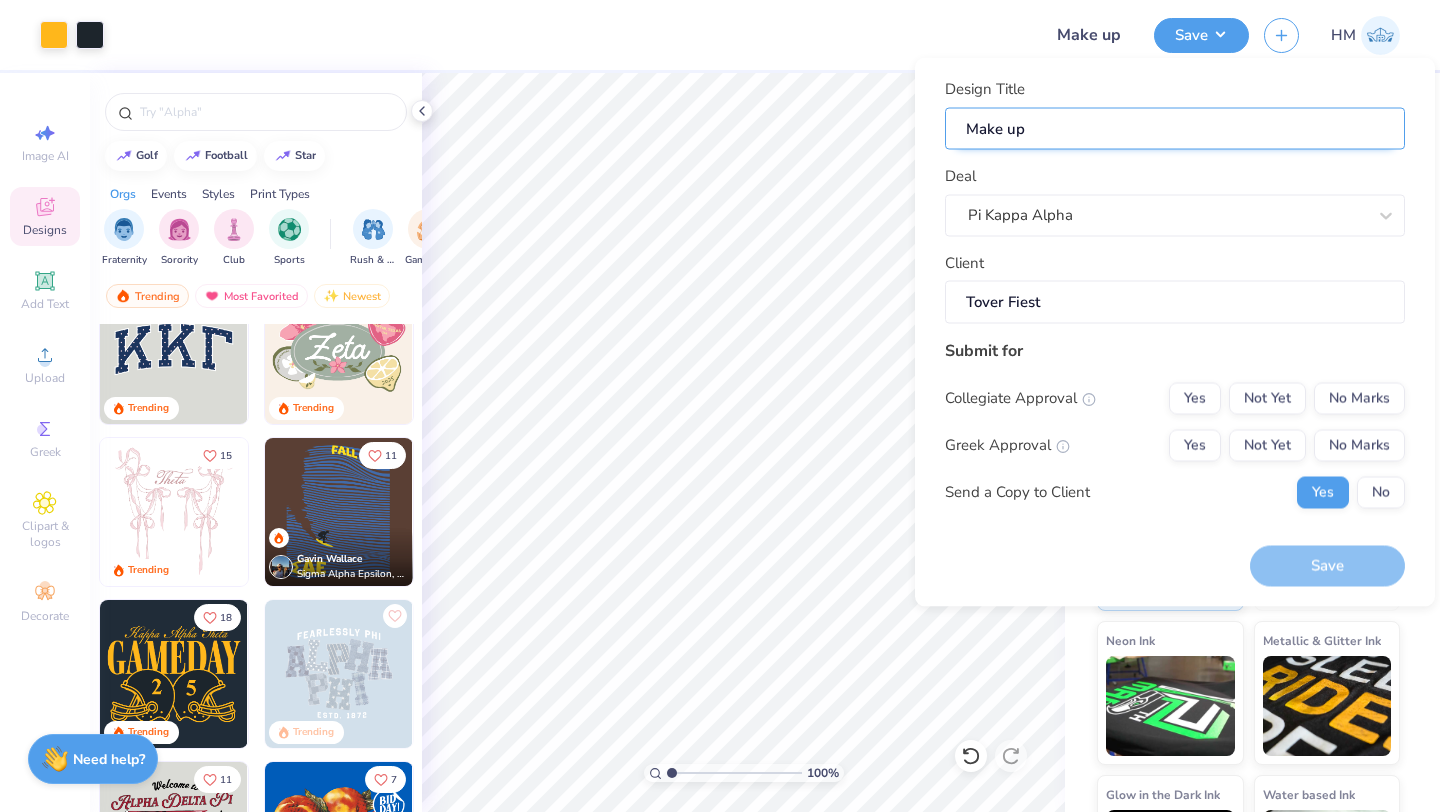 type on "Make up d" 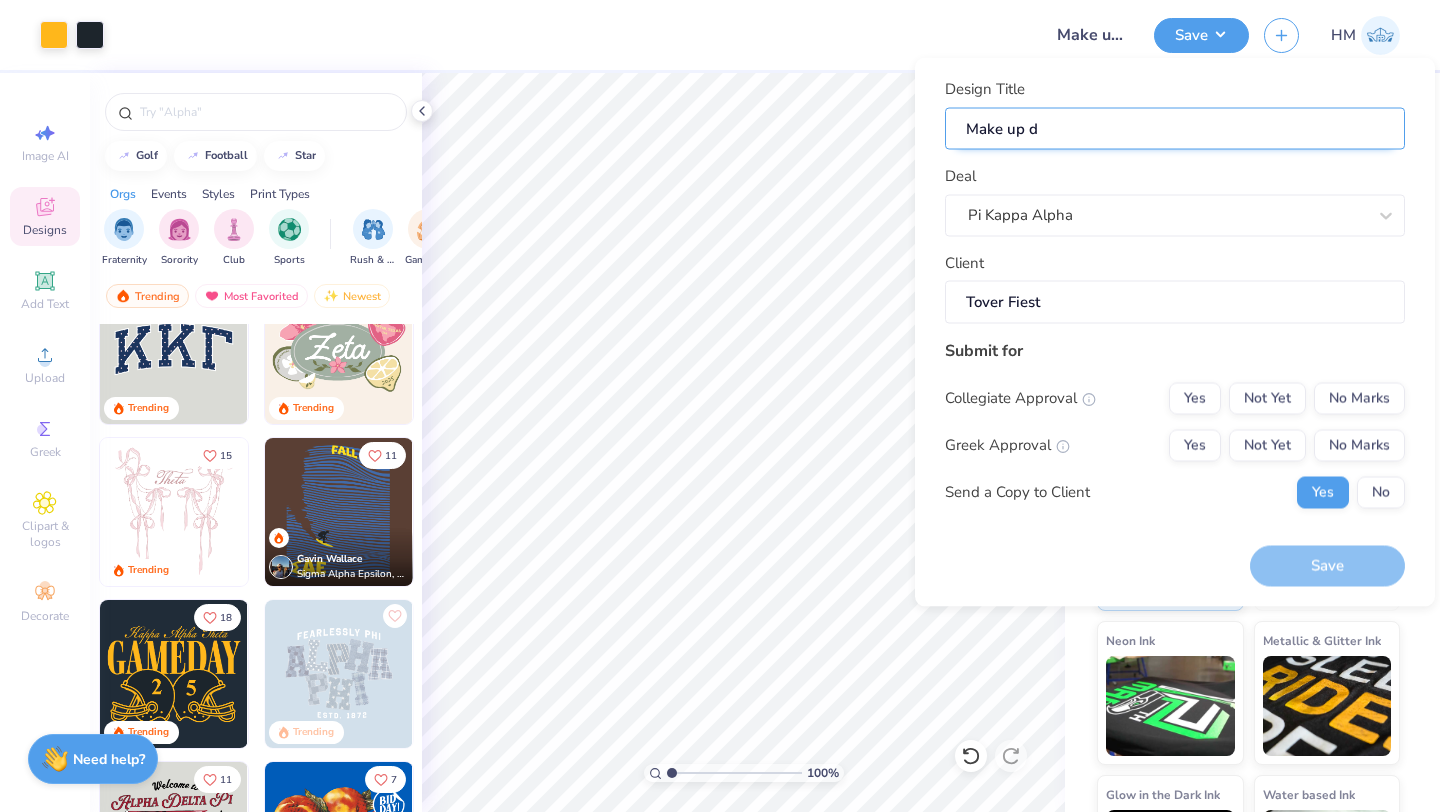 type on "Make up de" 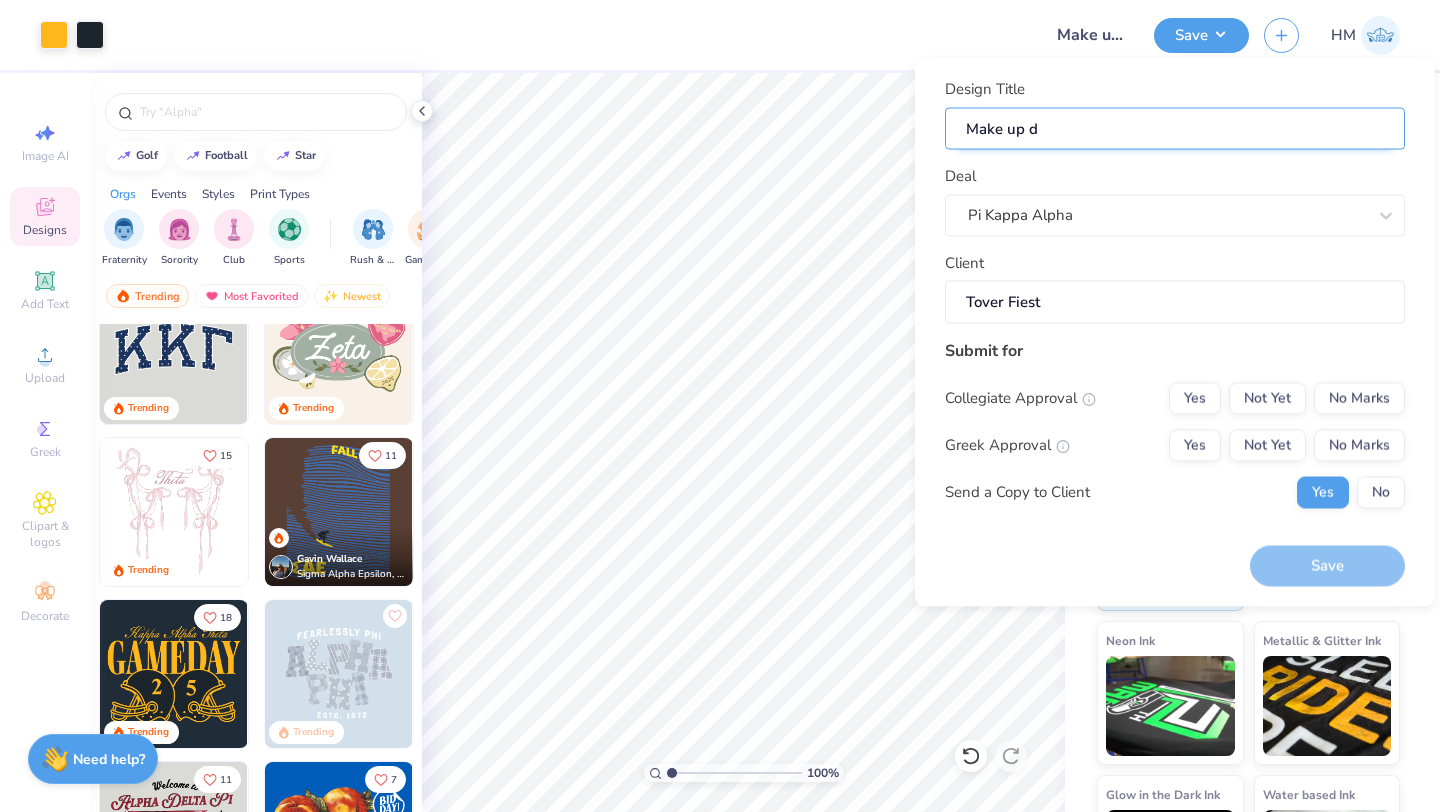 type on "Make up de" 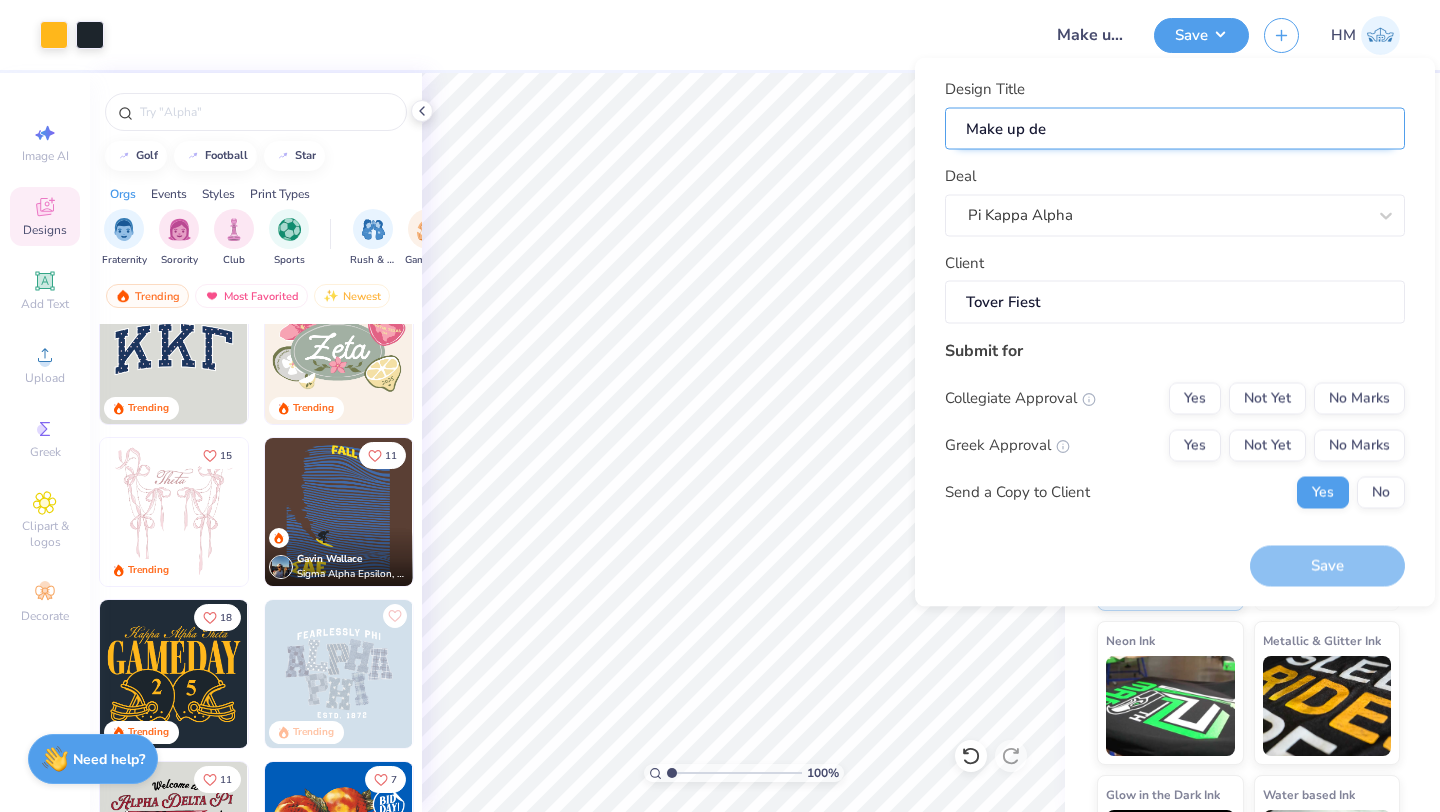 type on "Make up des" 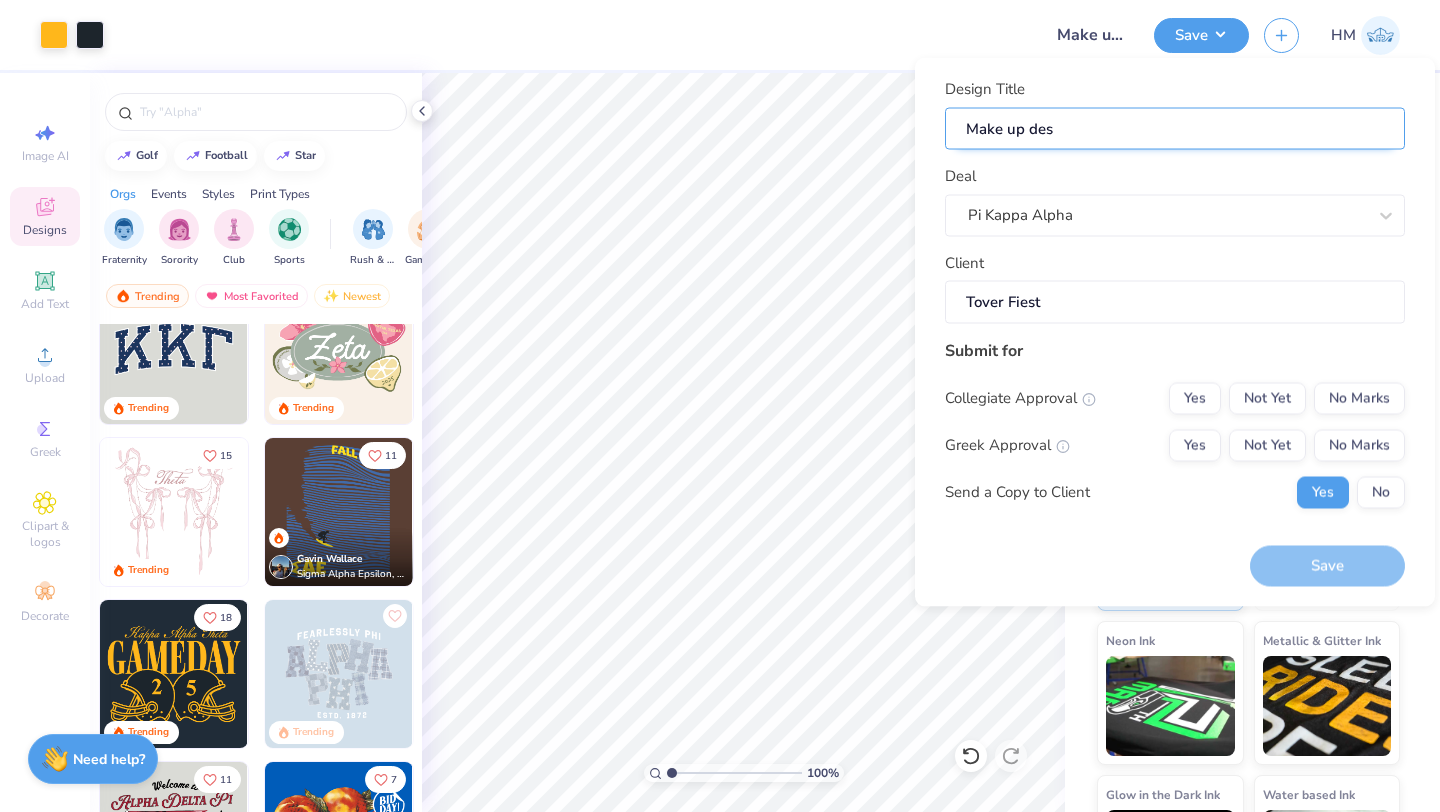 type on "Make up desi" 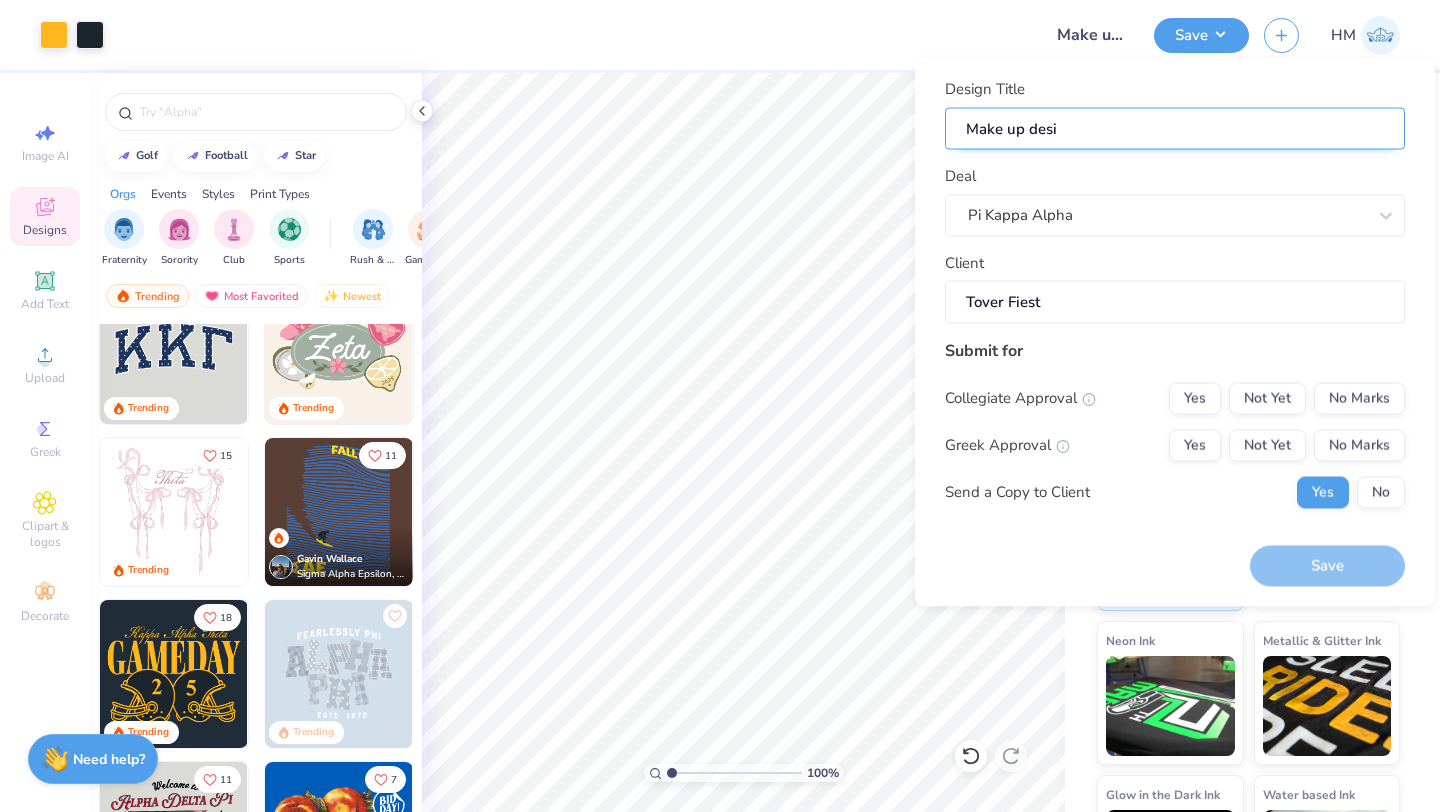 type on "Make up desig" 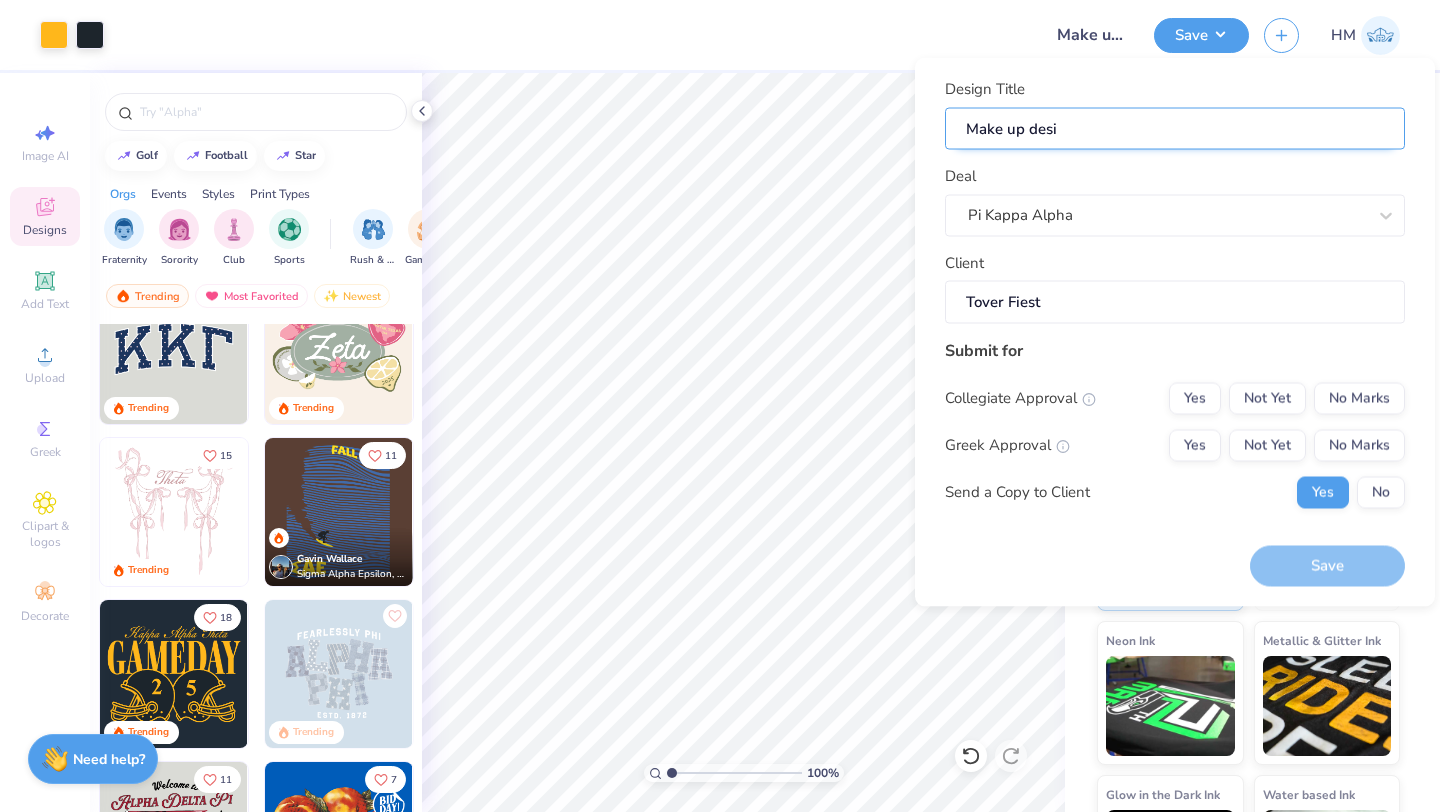 type on "Make up desig" 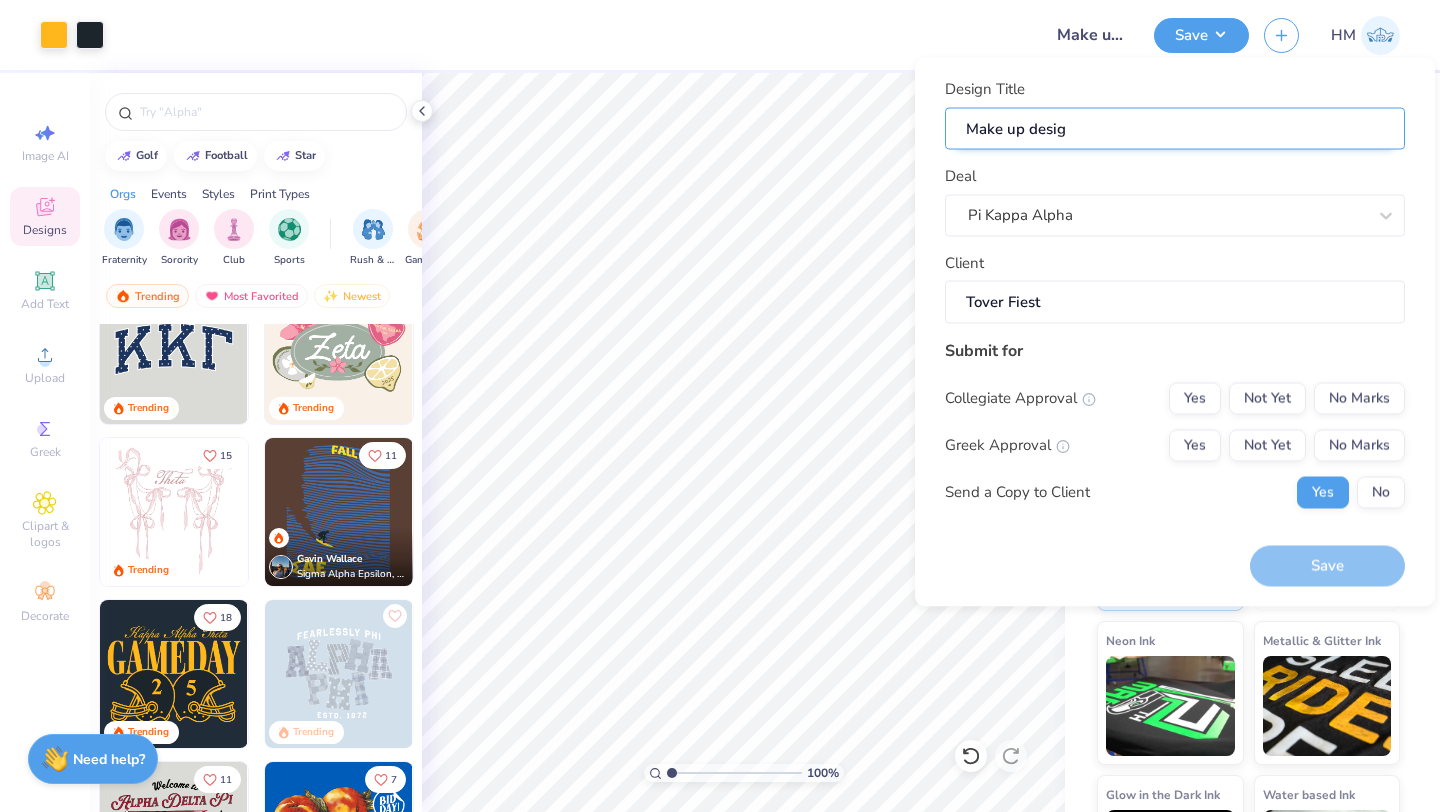 type on "Make up design" 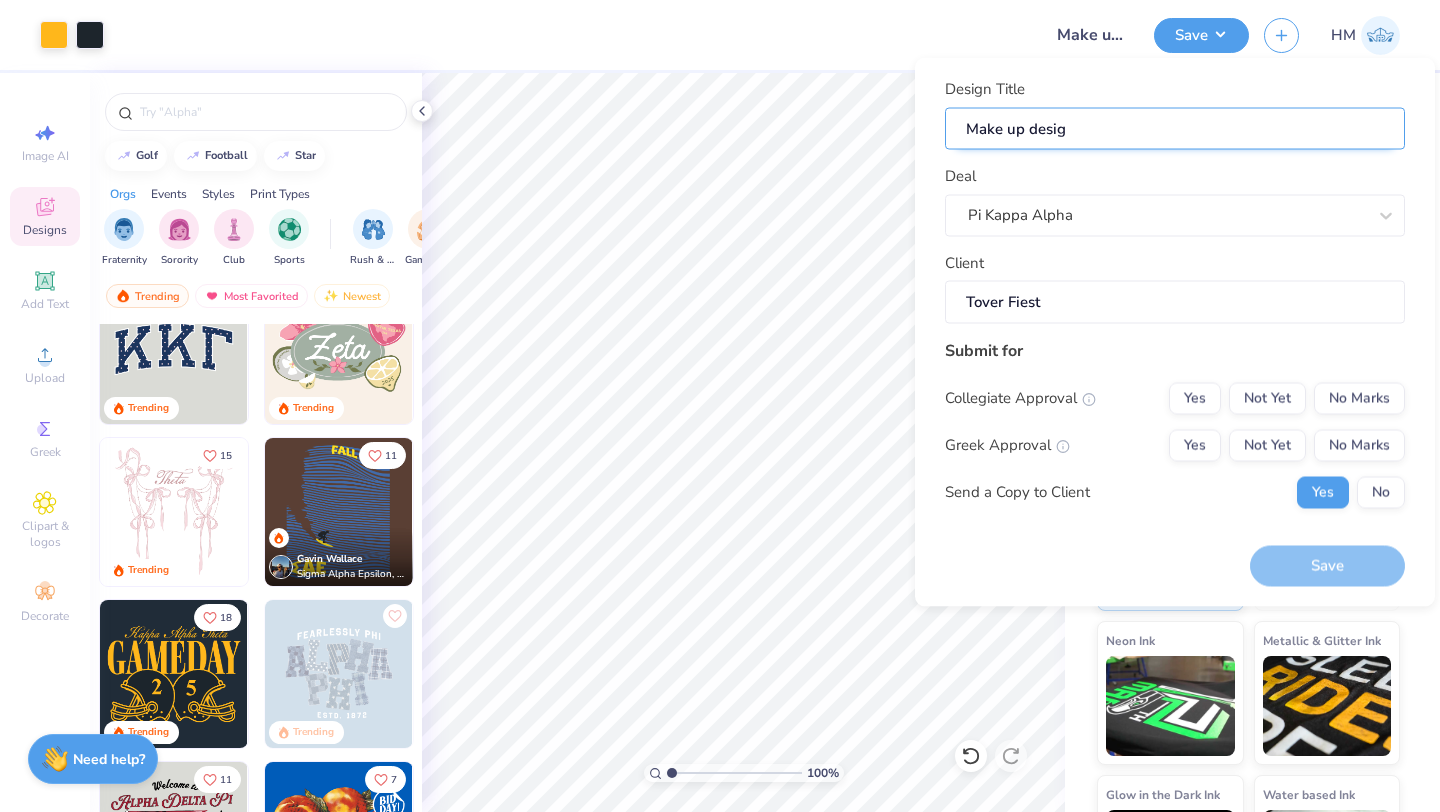 type on "Make up design" 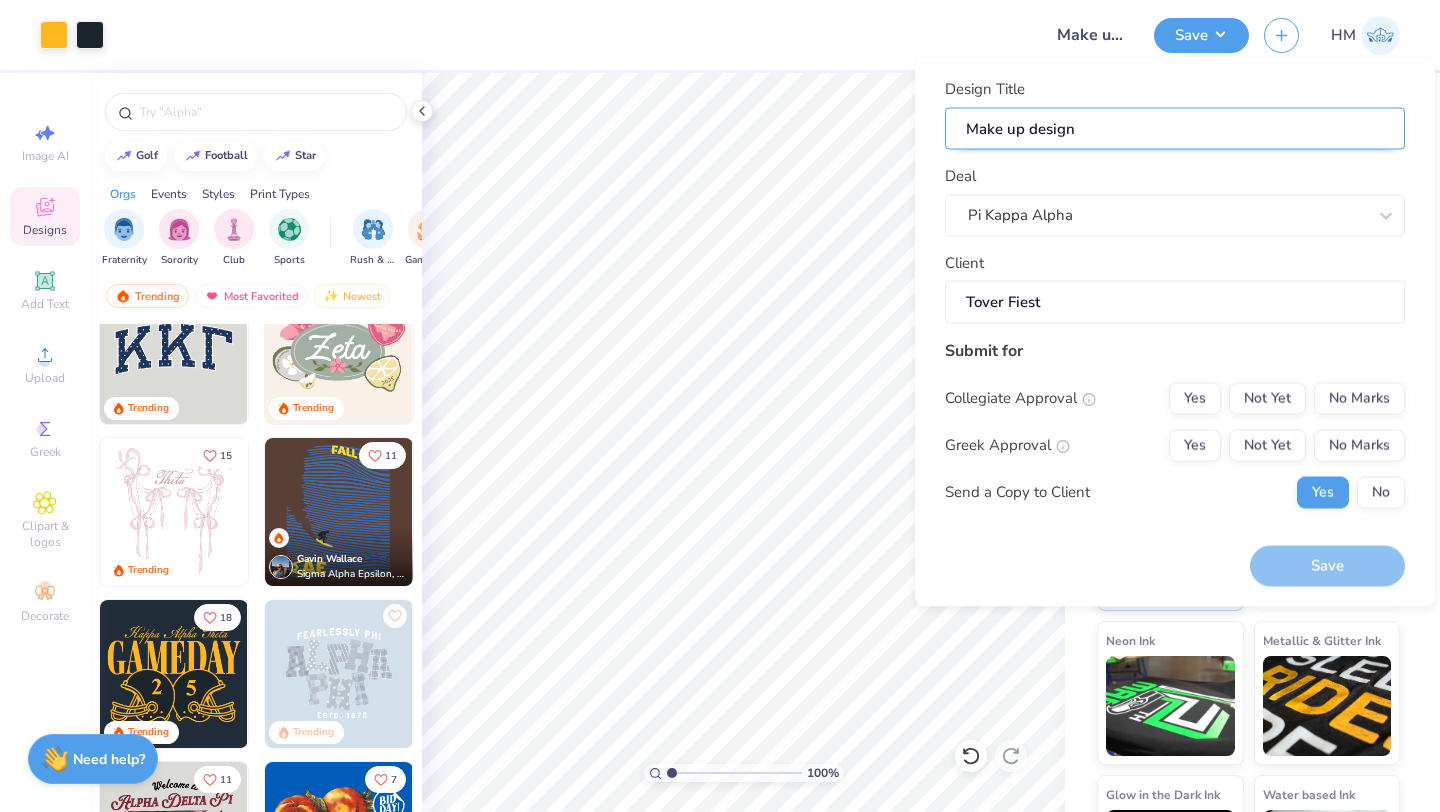 type on "Make up design" 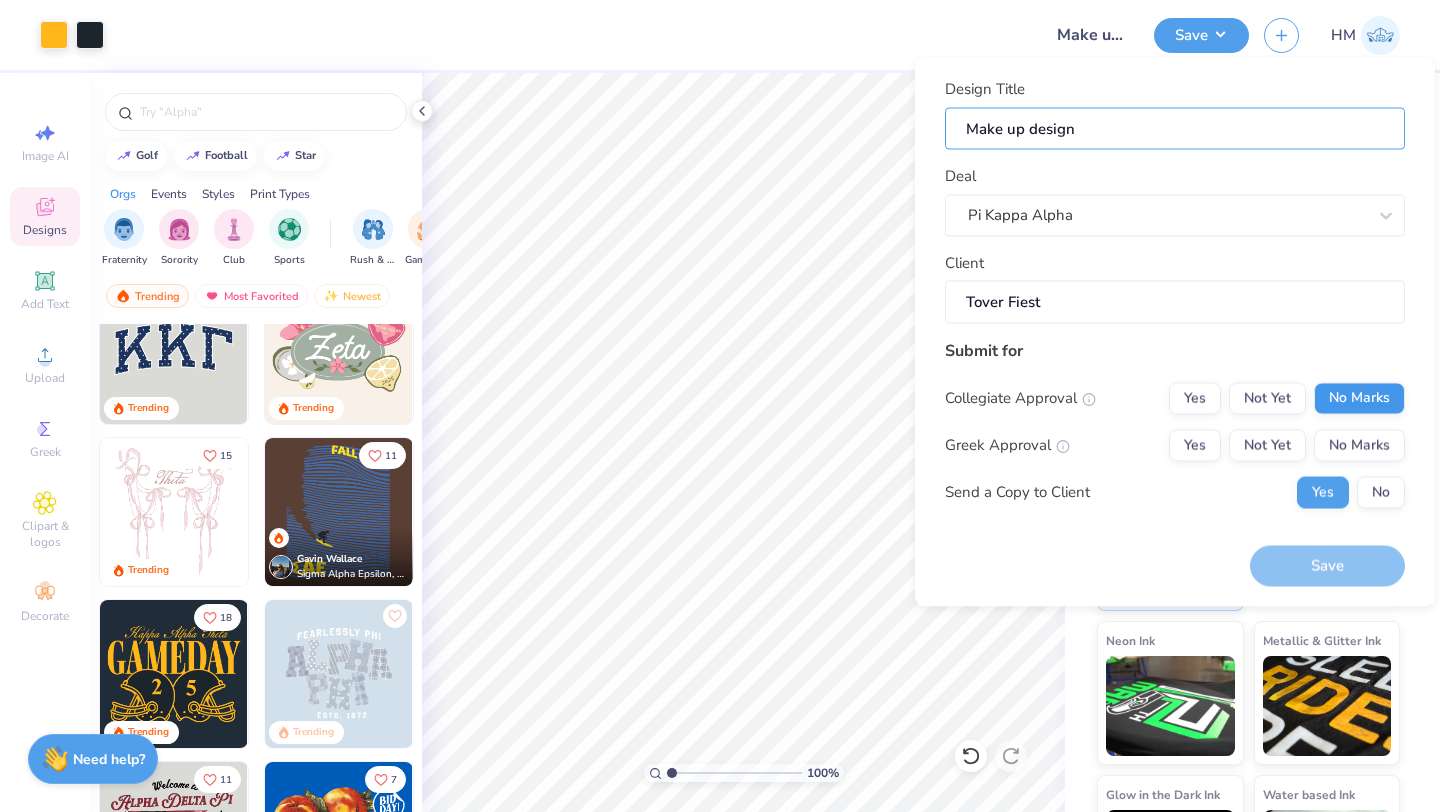 type on "Make up design" 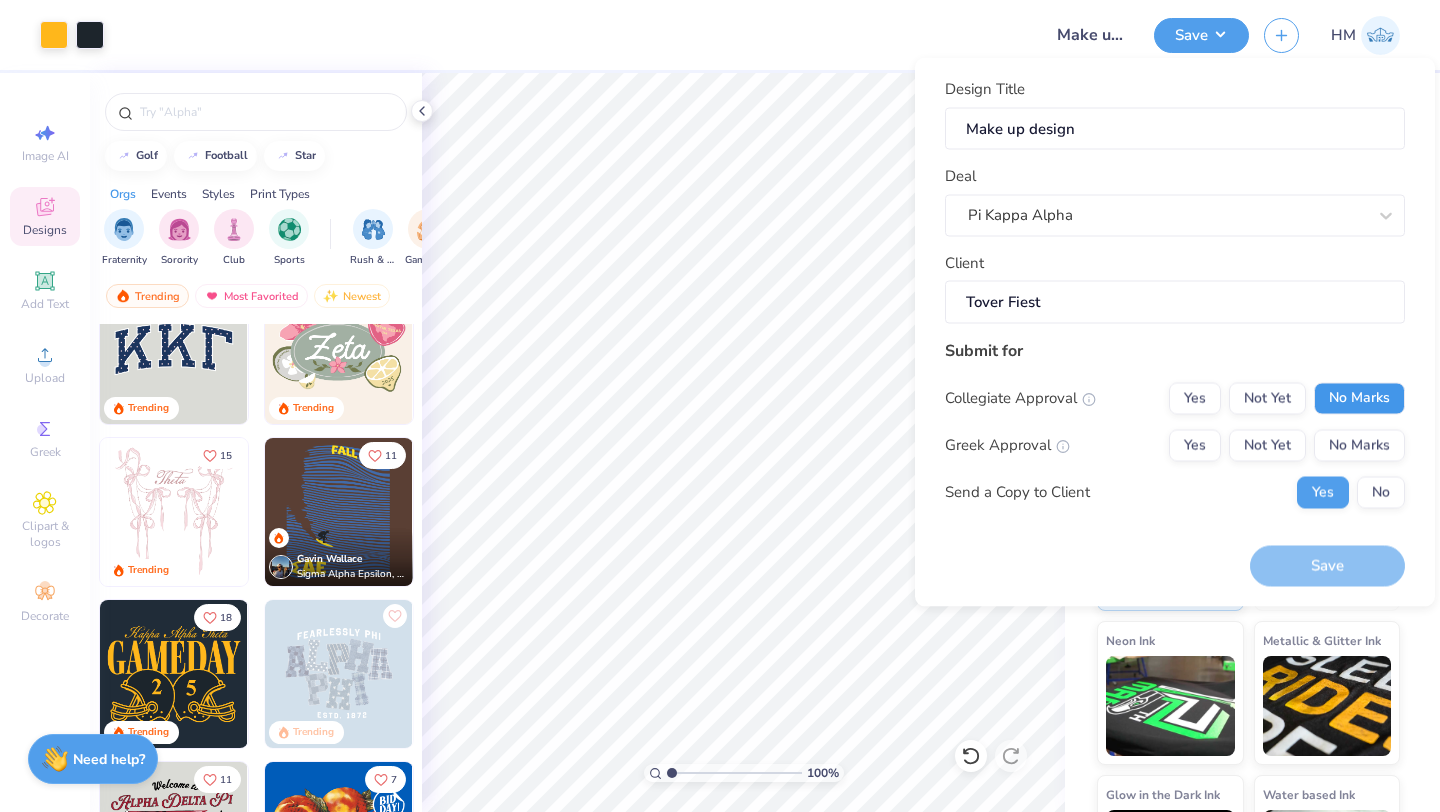 click on "No Marks" at bounding box center (1359, 398) 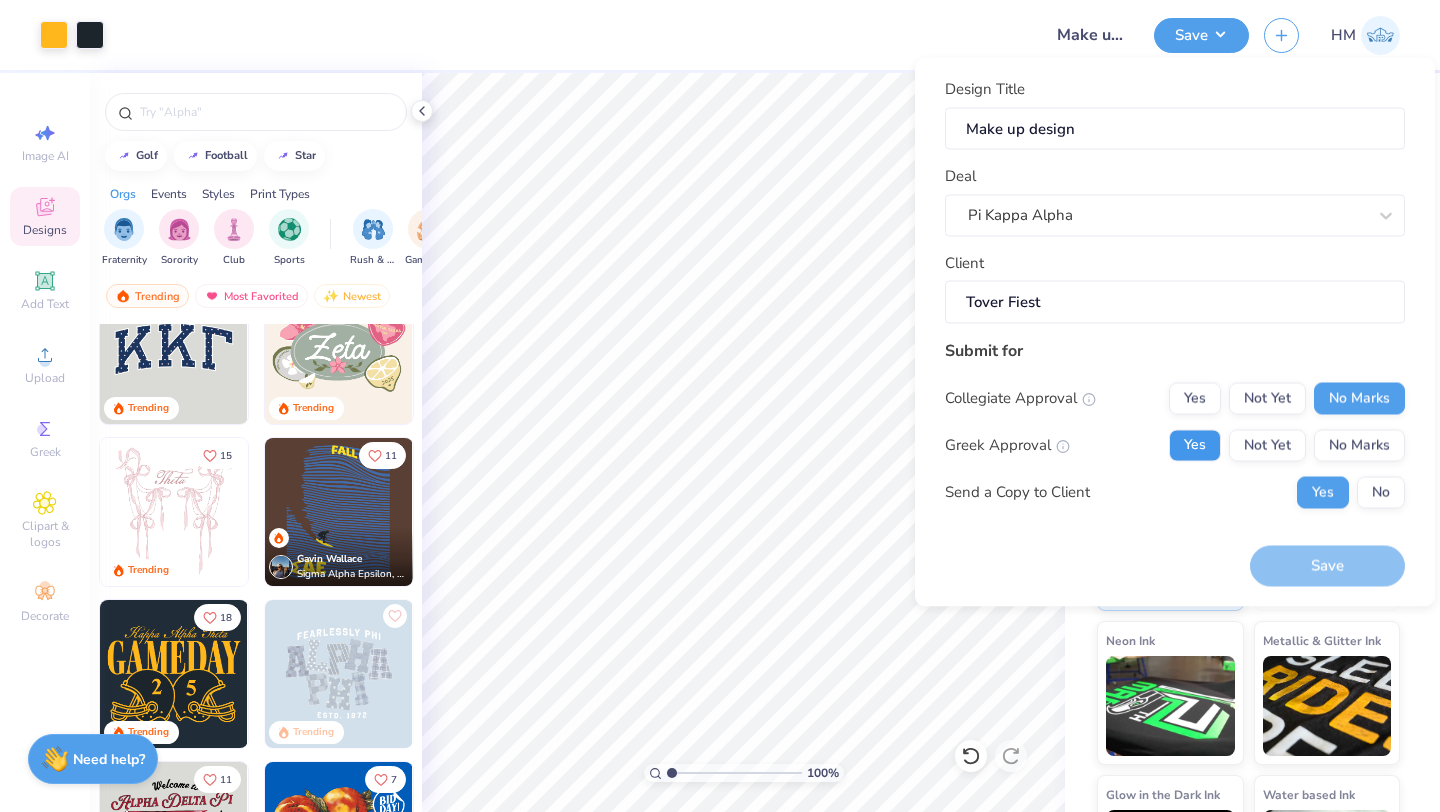 click on "Yes" at bounding box center [1195, 445] 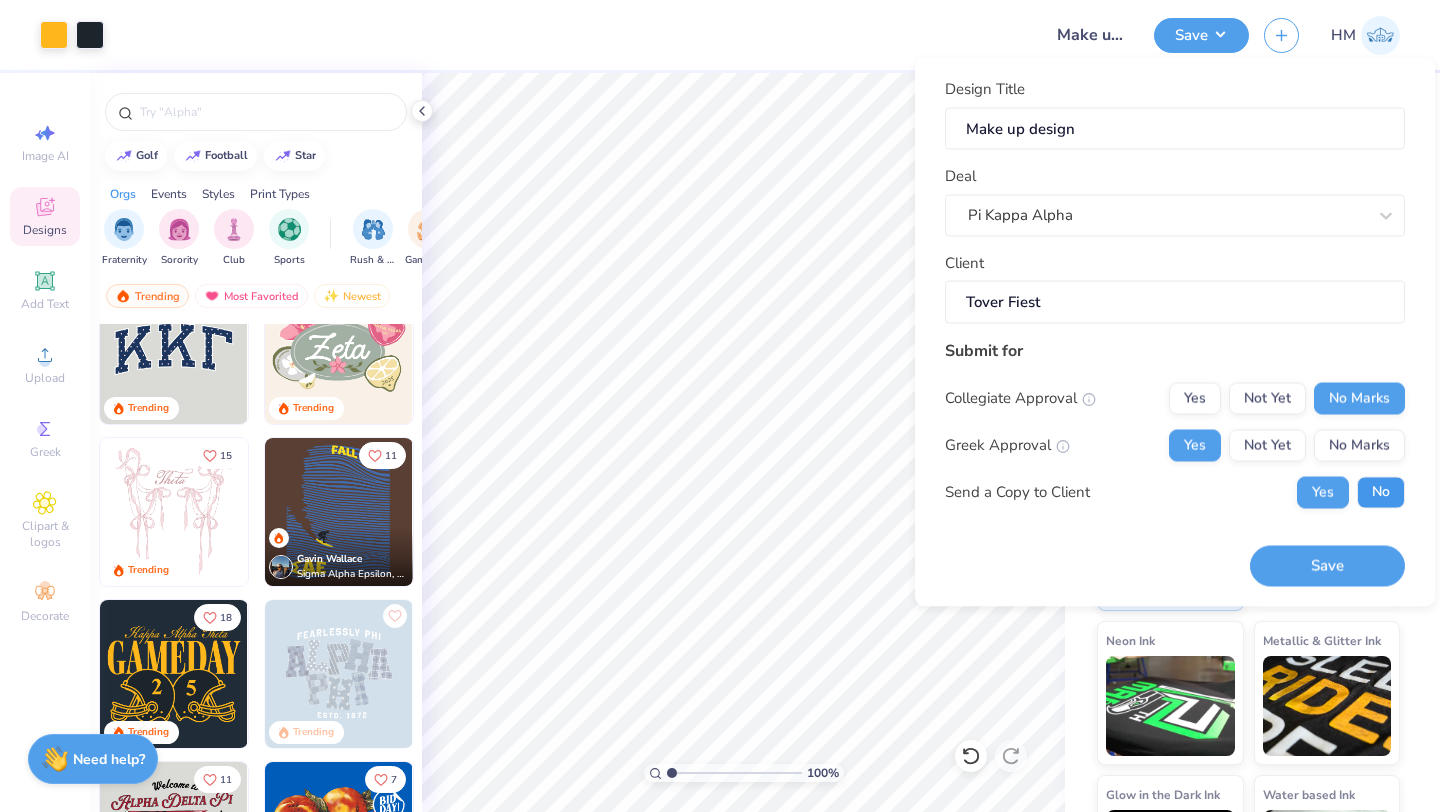 click on "No" at bounding box center [1381, 492] 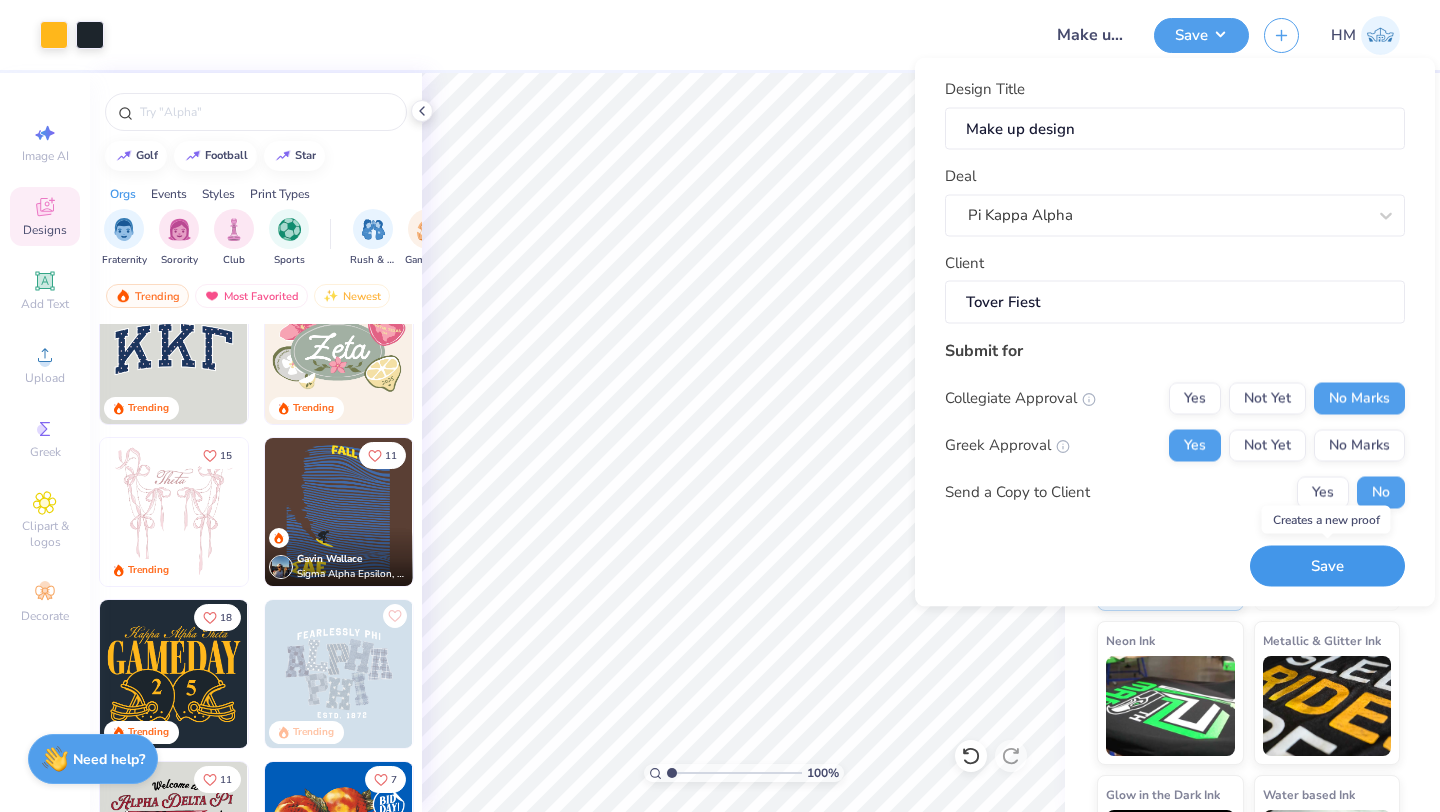 click on "Save" at bounding box center (1327, 566) 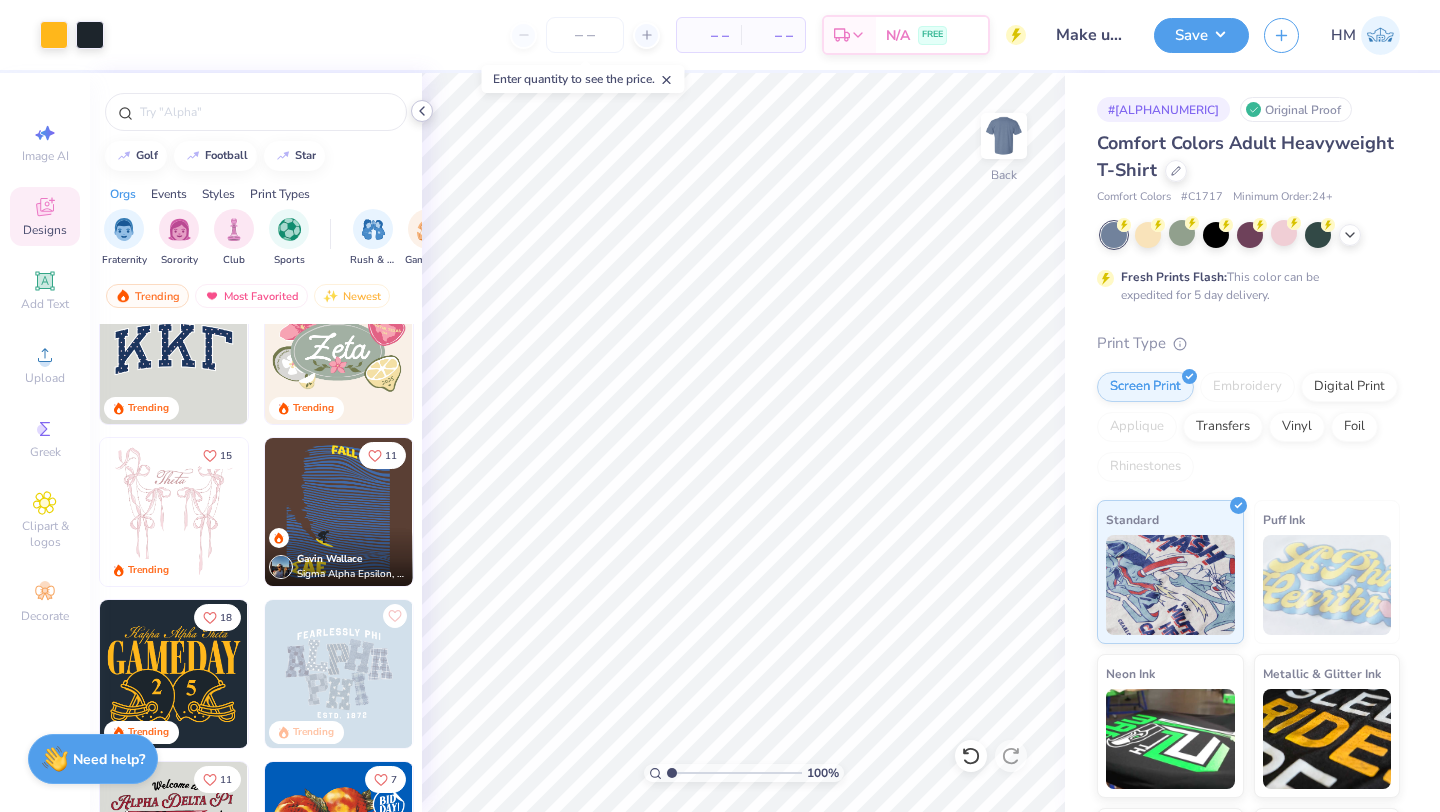 click 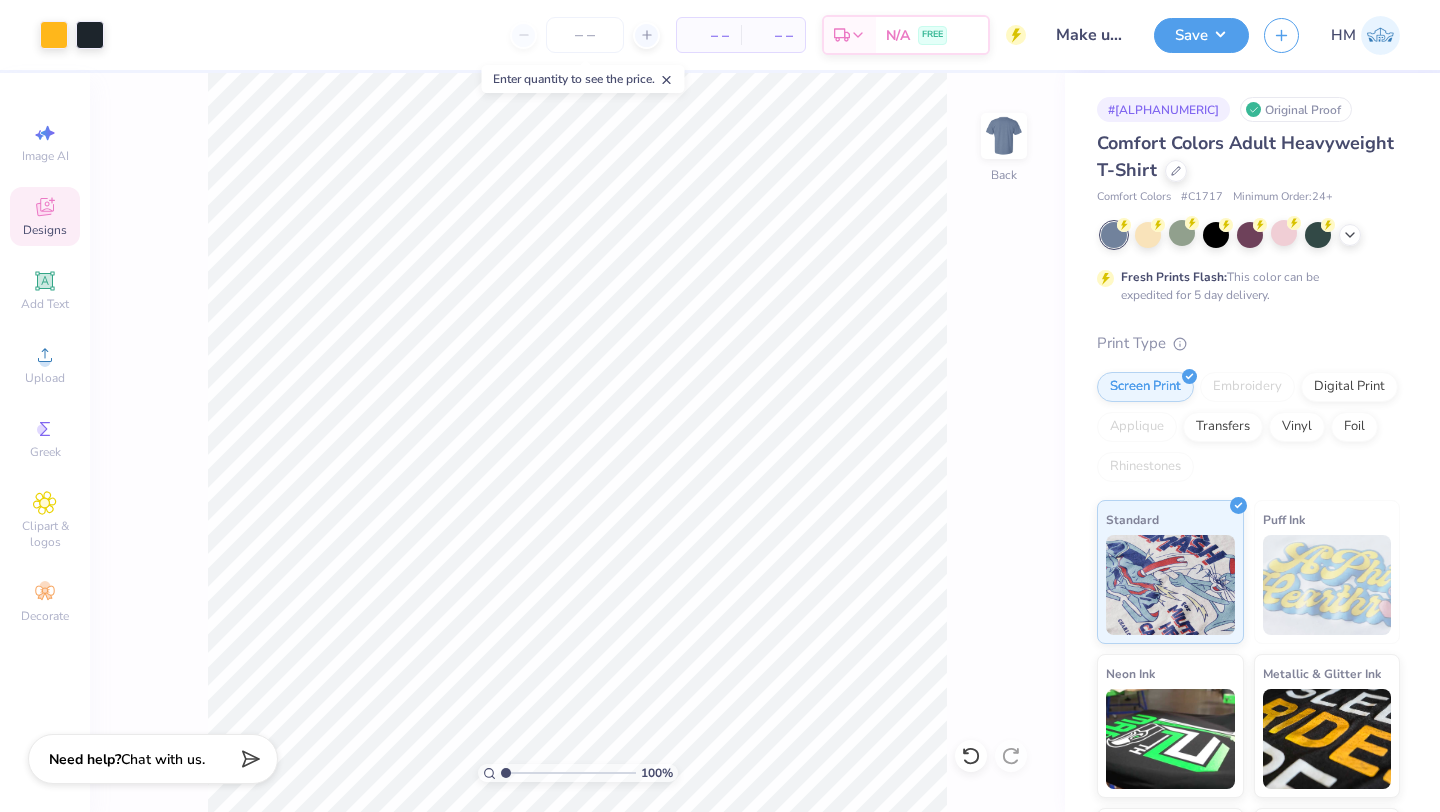 click at bounding box center [1380, 35] 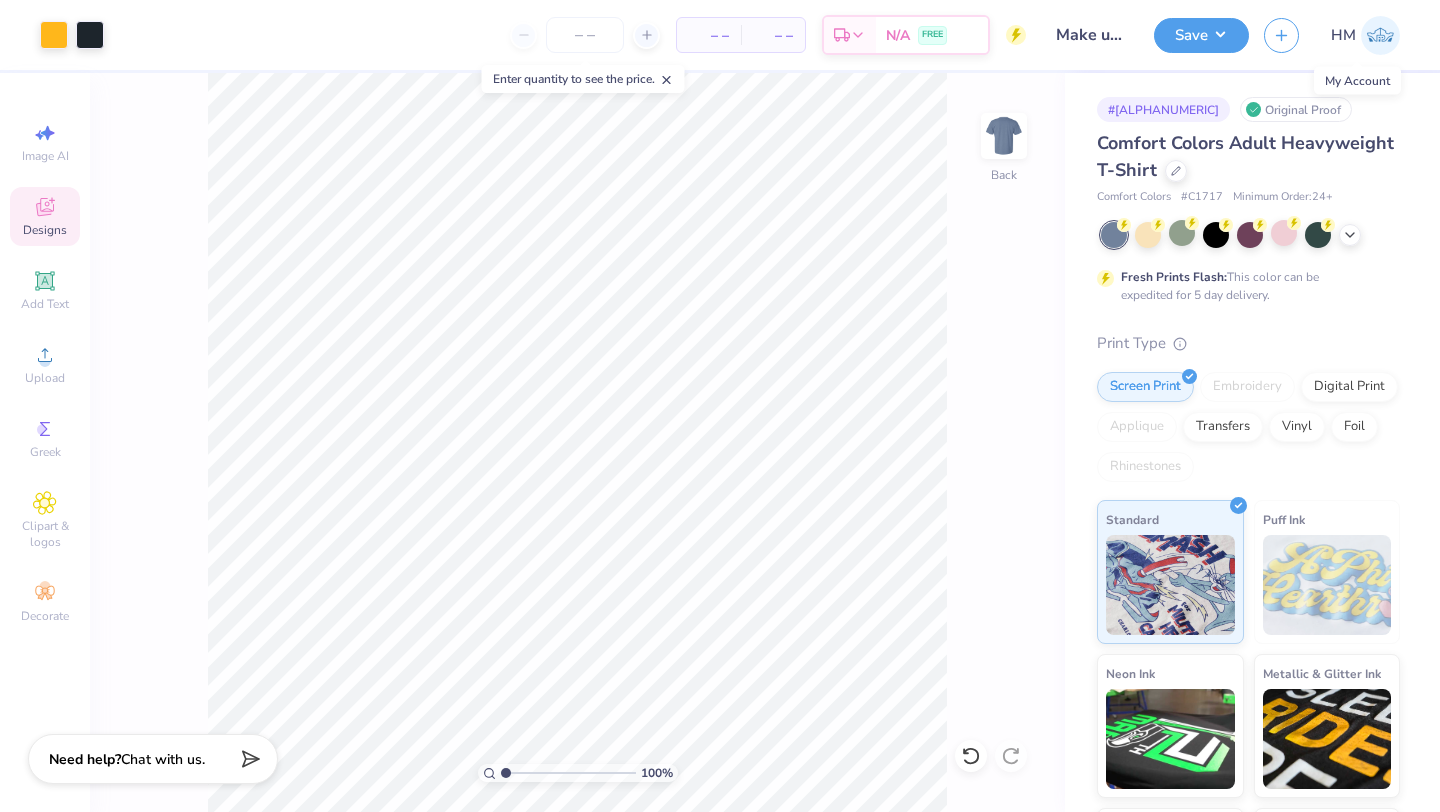 click at bounding box center (1380, 35) 